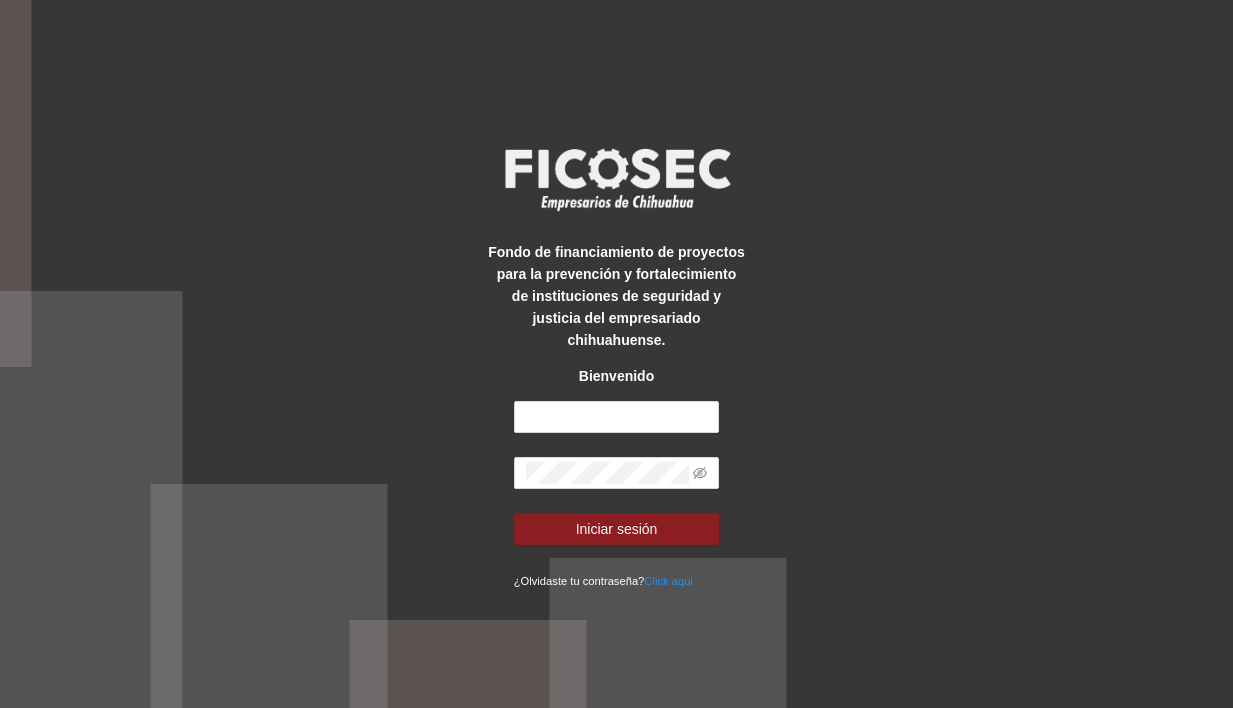 scroll, scrollTop: 0, scrollLeft: 0, axis: both 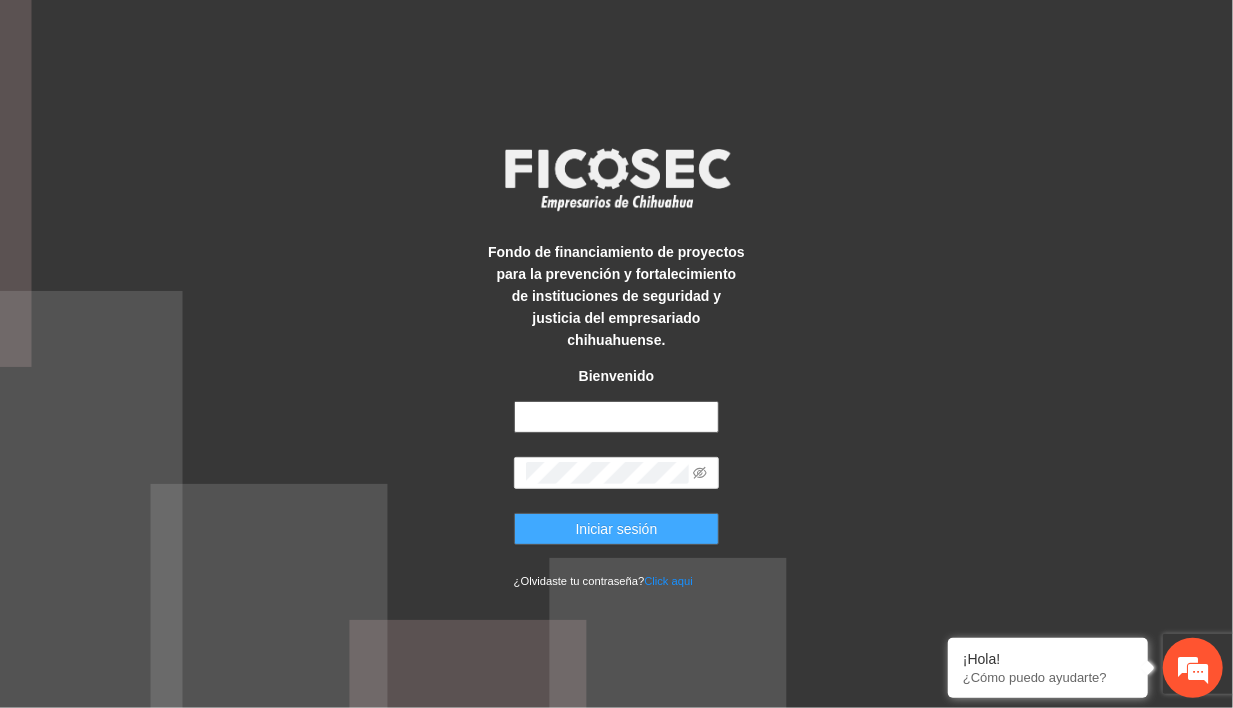 type on "**********" 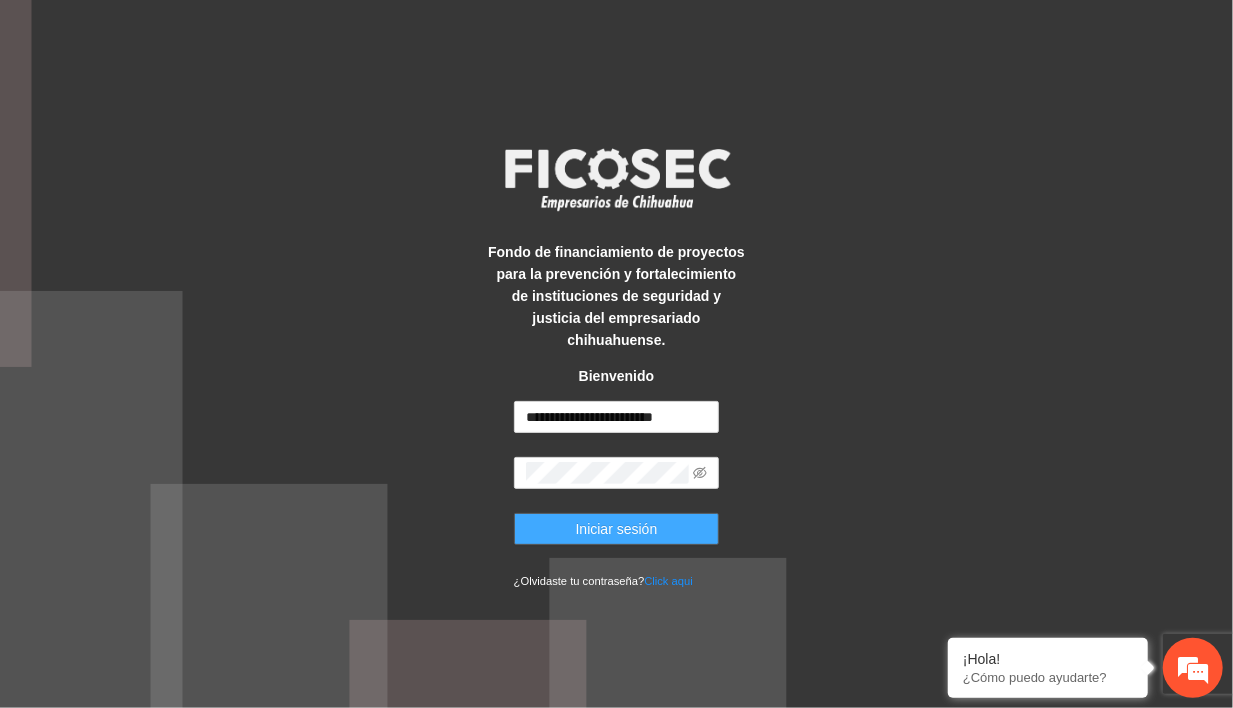 click on "Iniciar sesión" at bounding box center [617, 529] 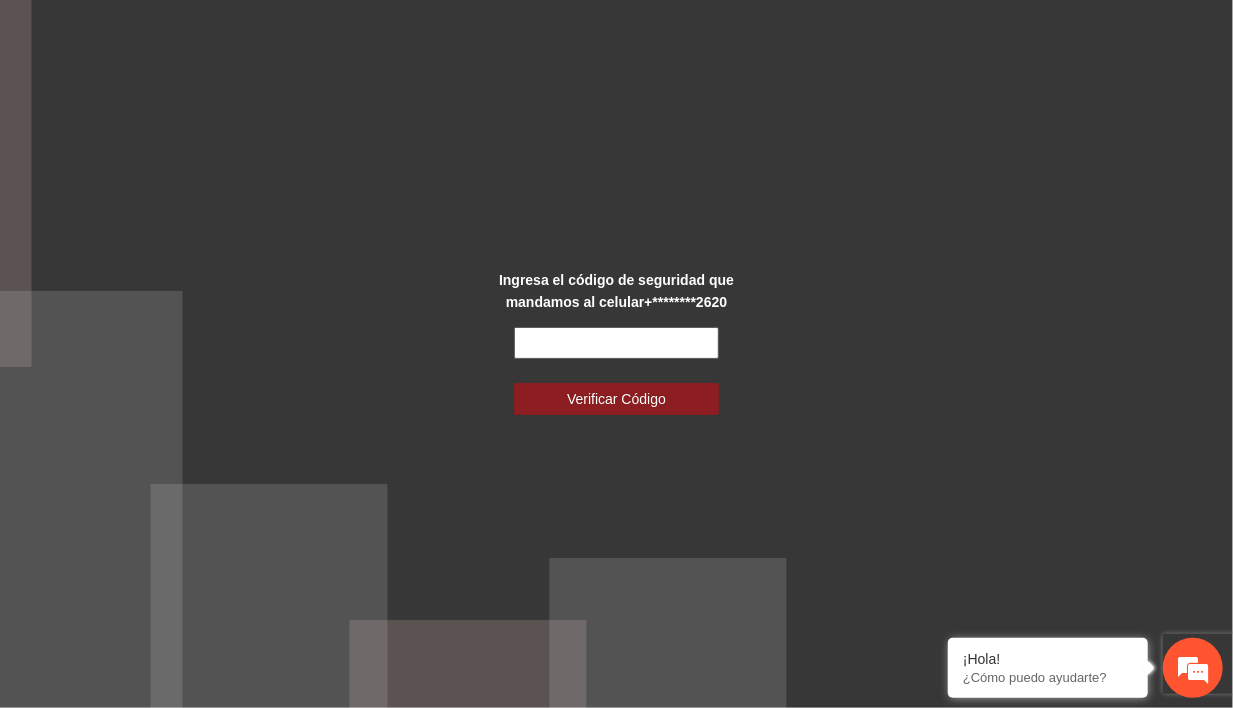 click at bounding box center (617, 343) 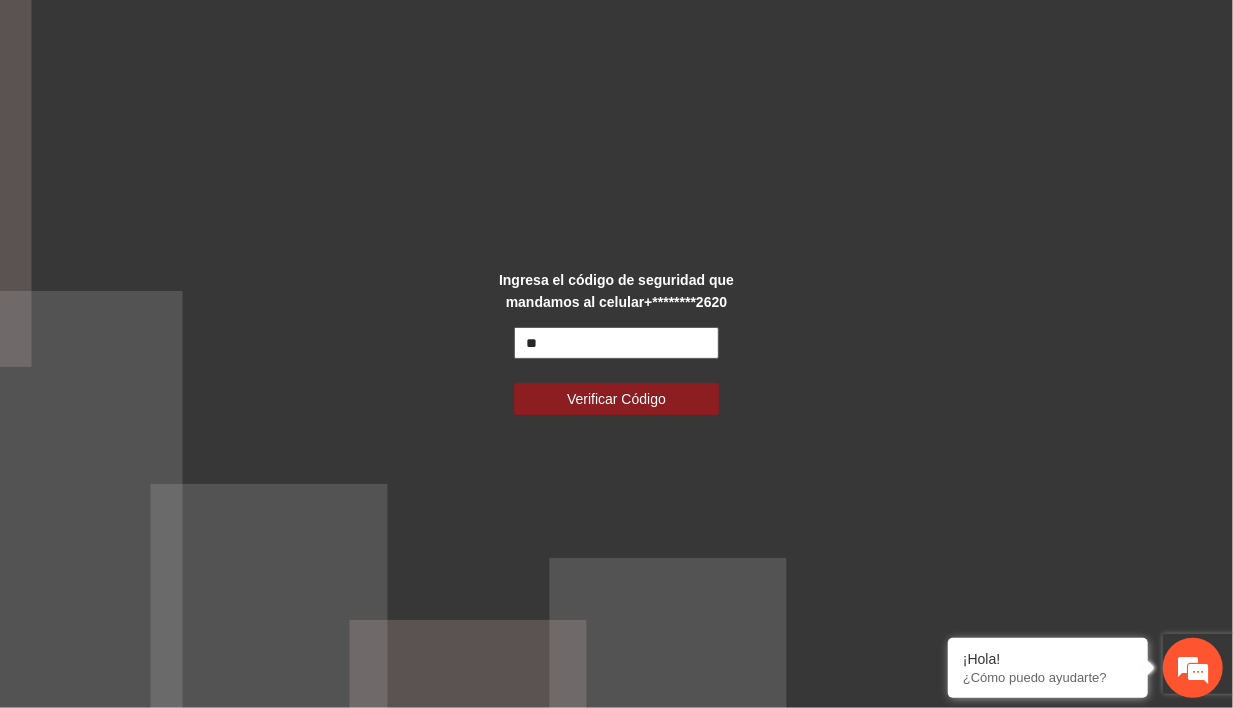 scroll, scrollTop: 0, scrollLeft: 0, axis: both 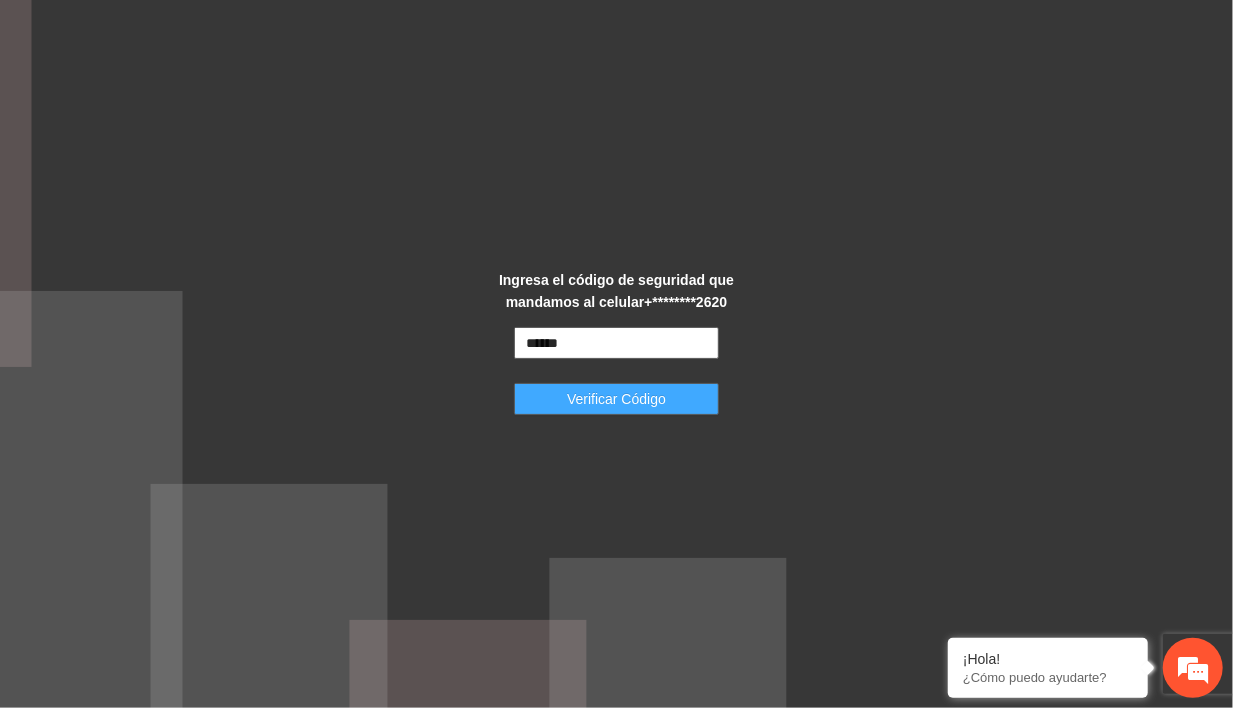 type on "******" 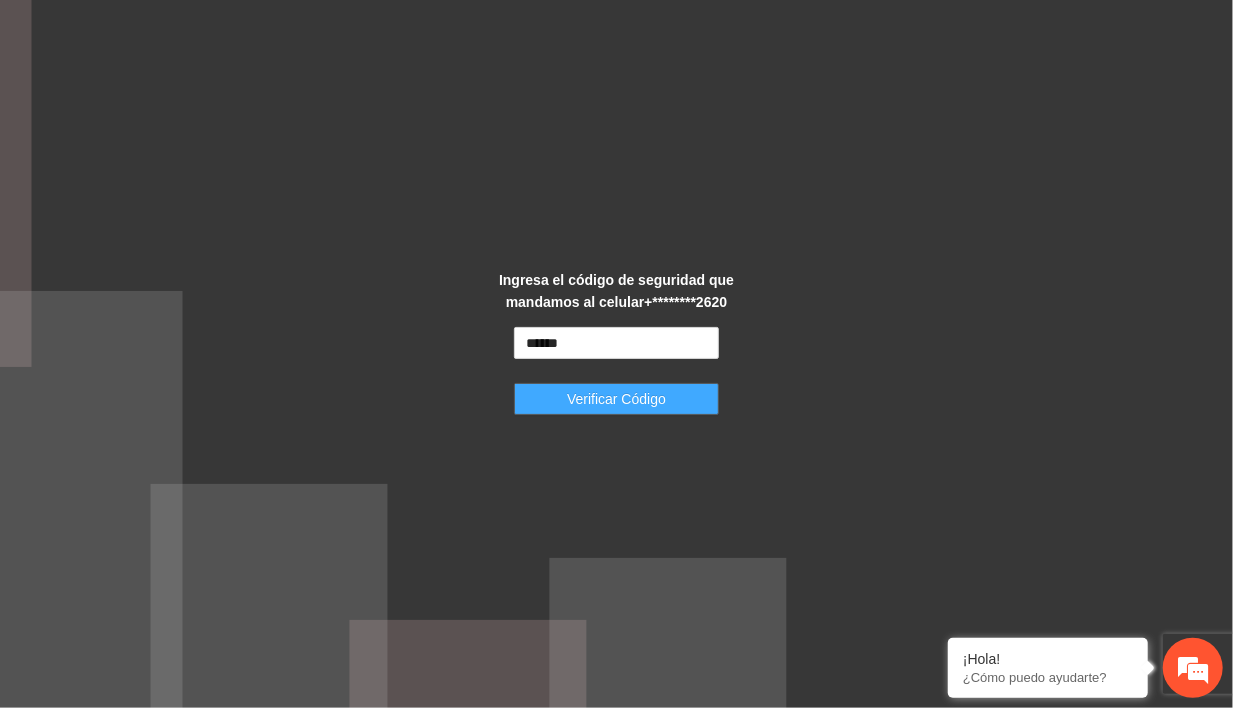 click on "Verificar Código" at bounding box center [616, 399] 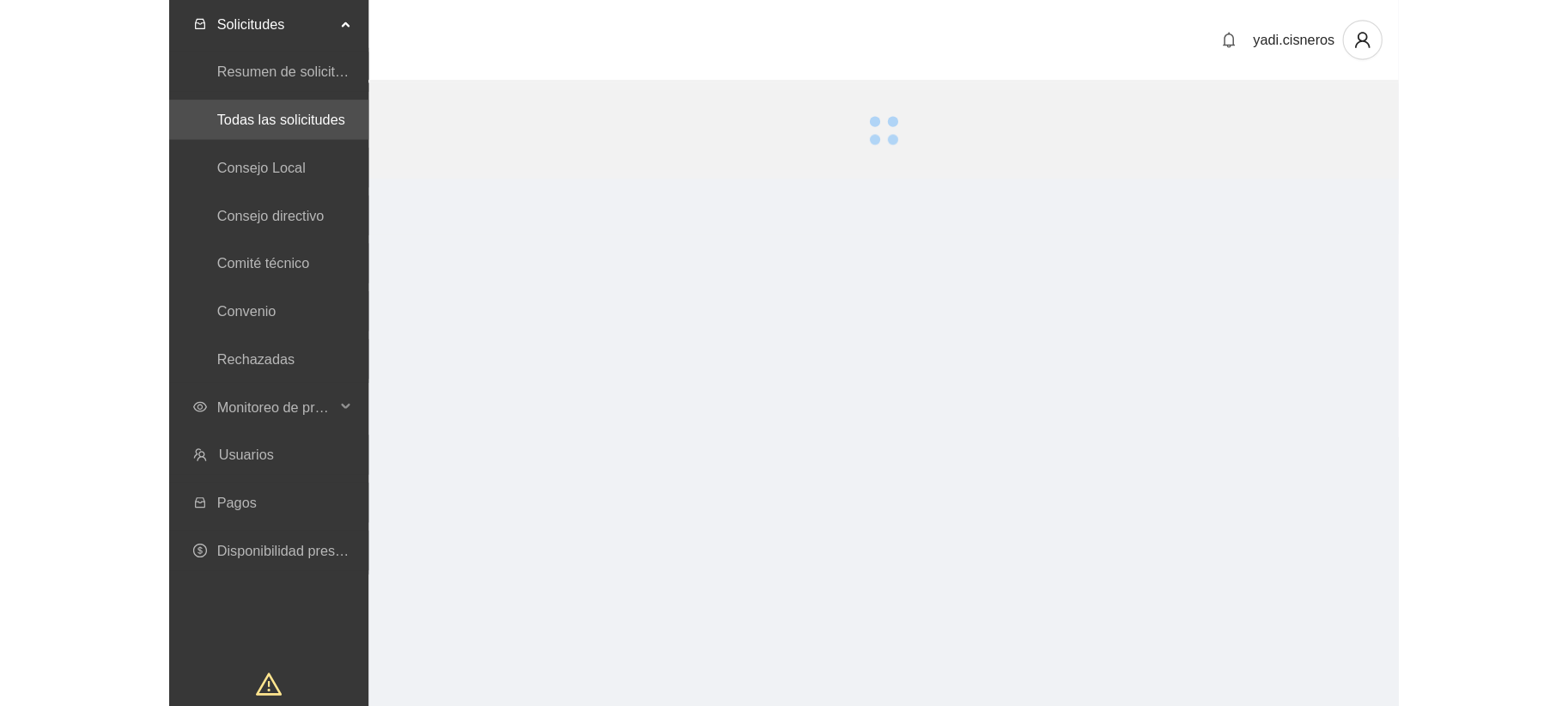 scroll, scrollTop: 0, scrollLeft: 0, axis: both 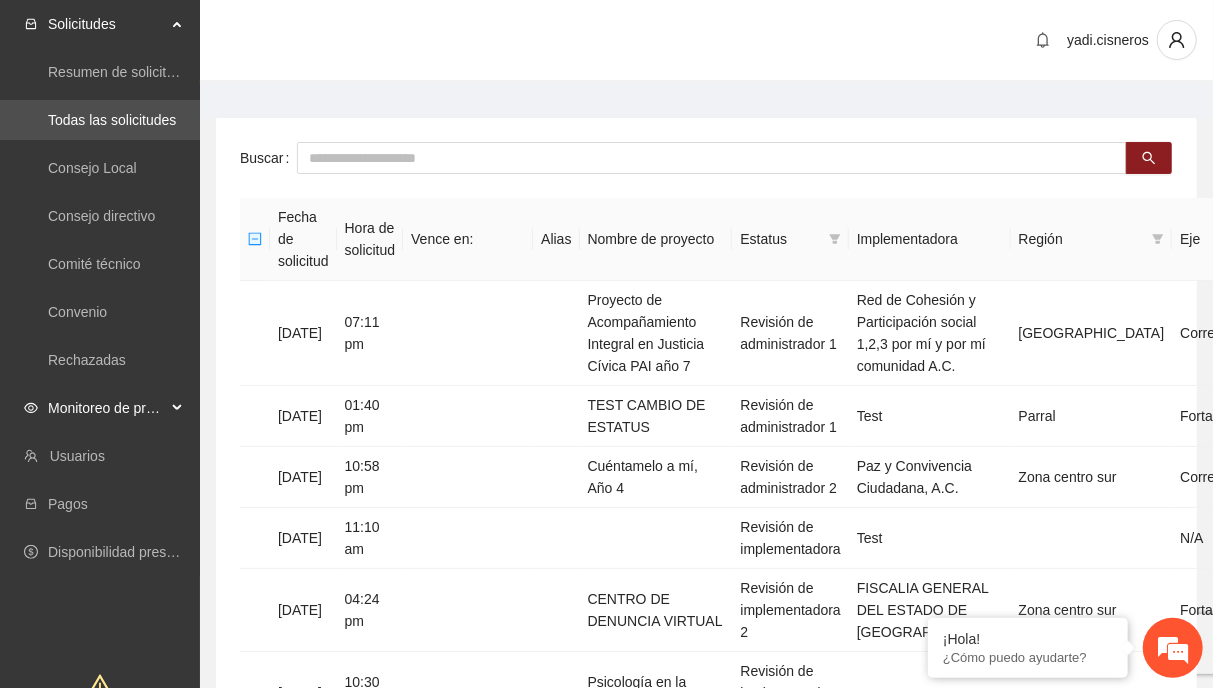 click on "Monitoreo de proyectos" at bounding box center (107, 408) 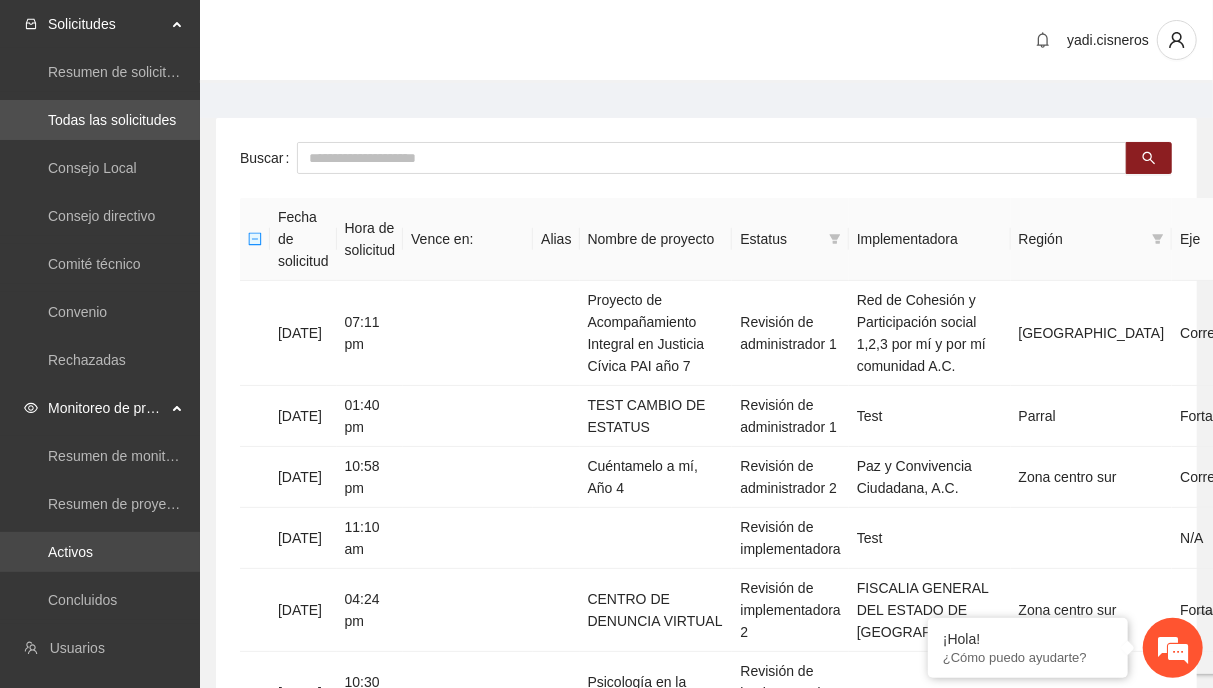 click on "Activos" at bounding box center (70, 552) 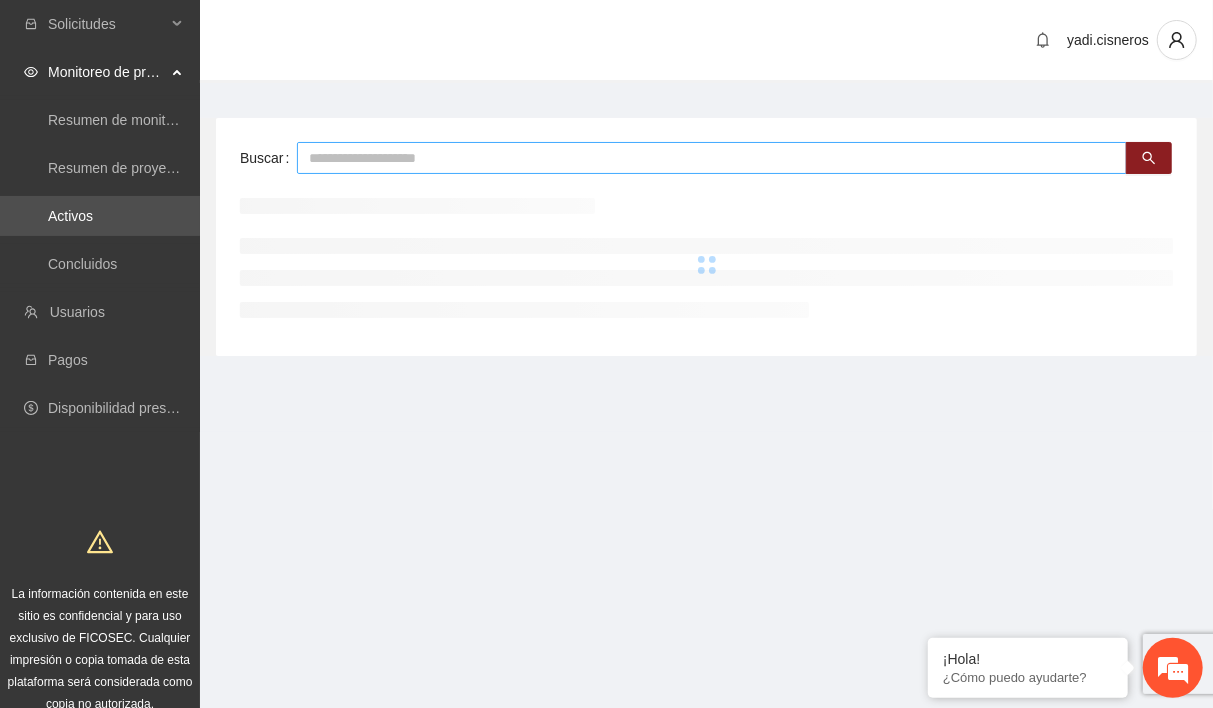 click at bounding box center [712, 158] 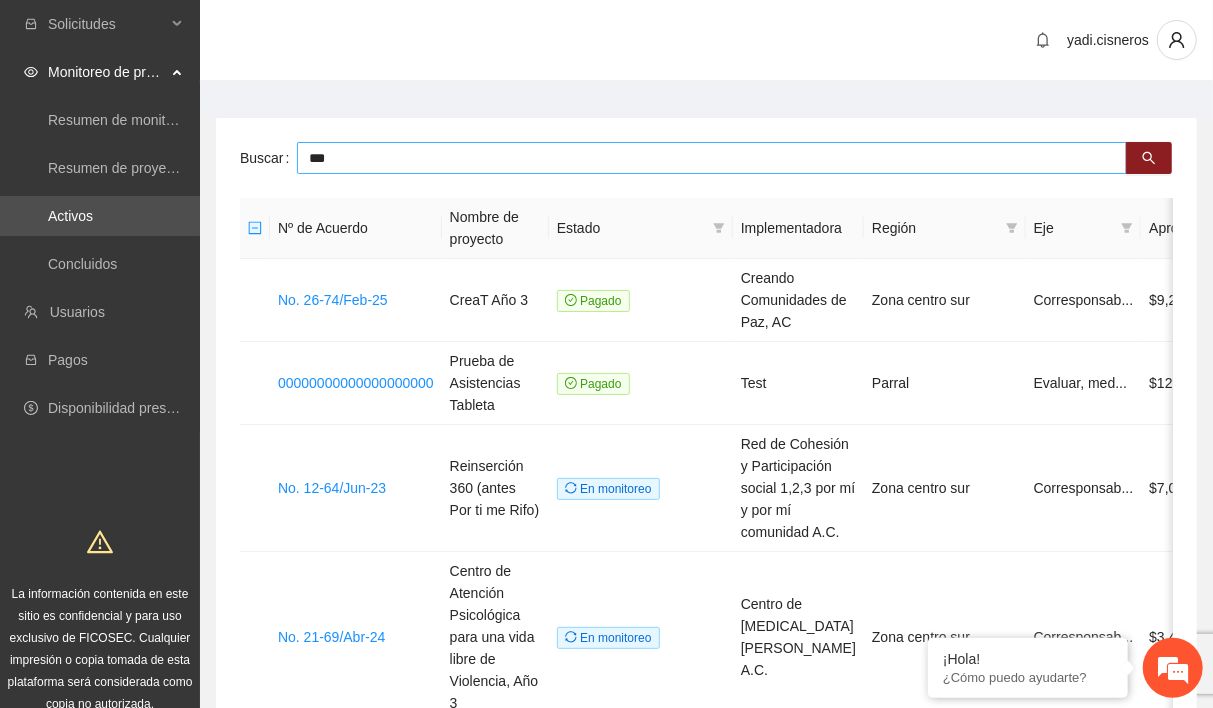 type on "***" 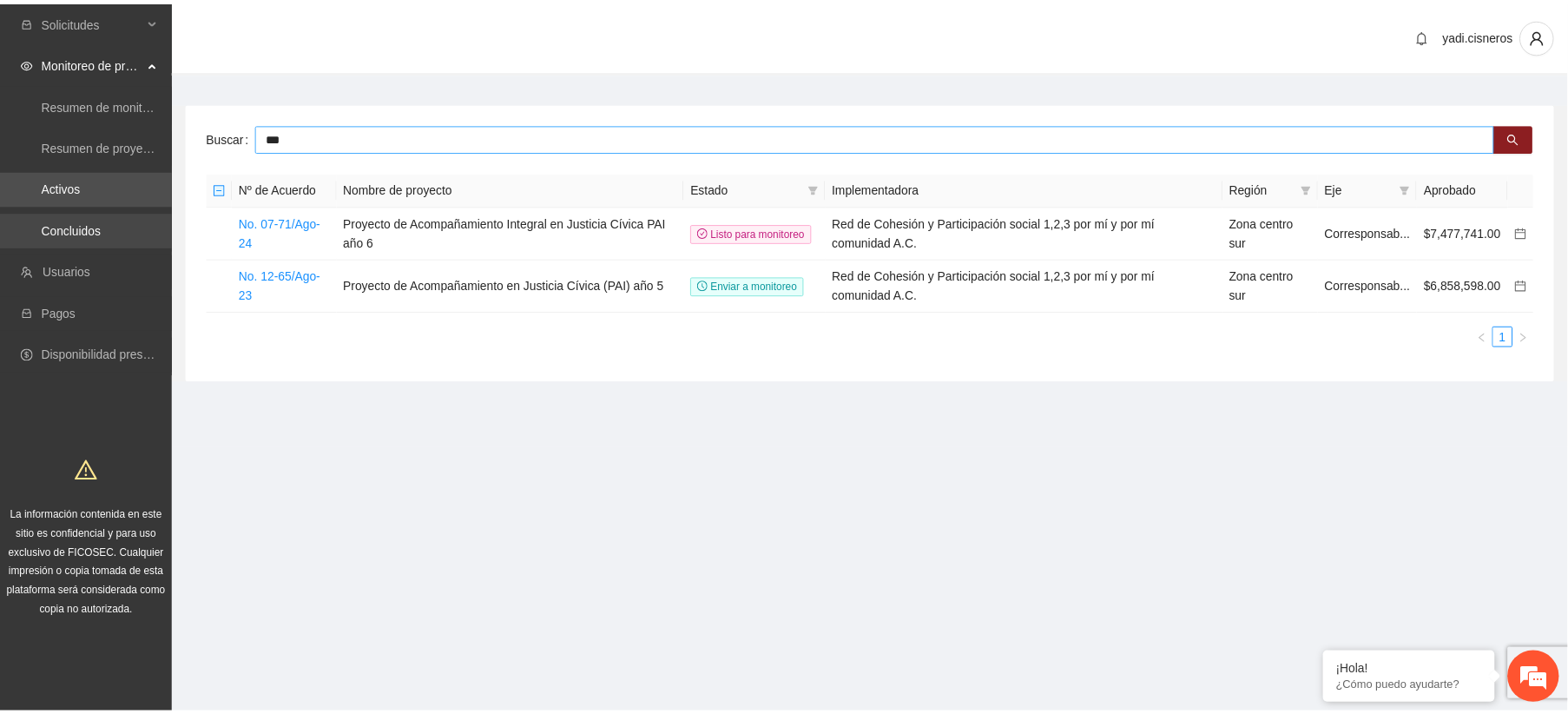 scroll, scrollTop: 0, scrollLeft: 0, axis: both 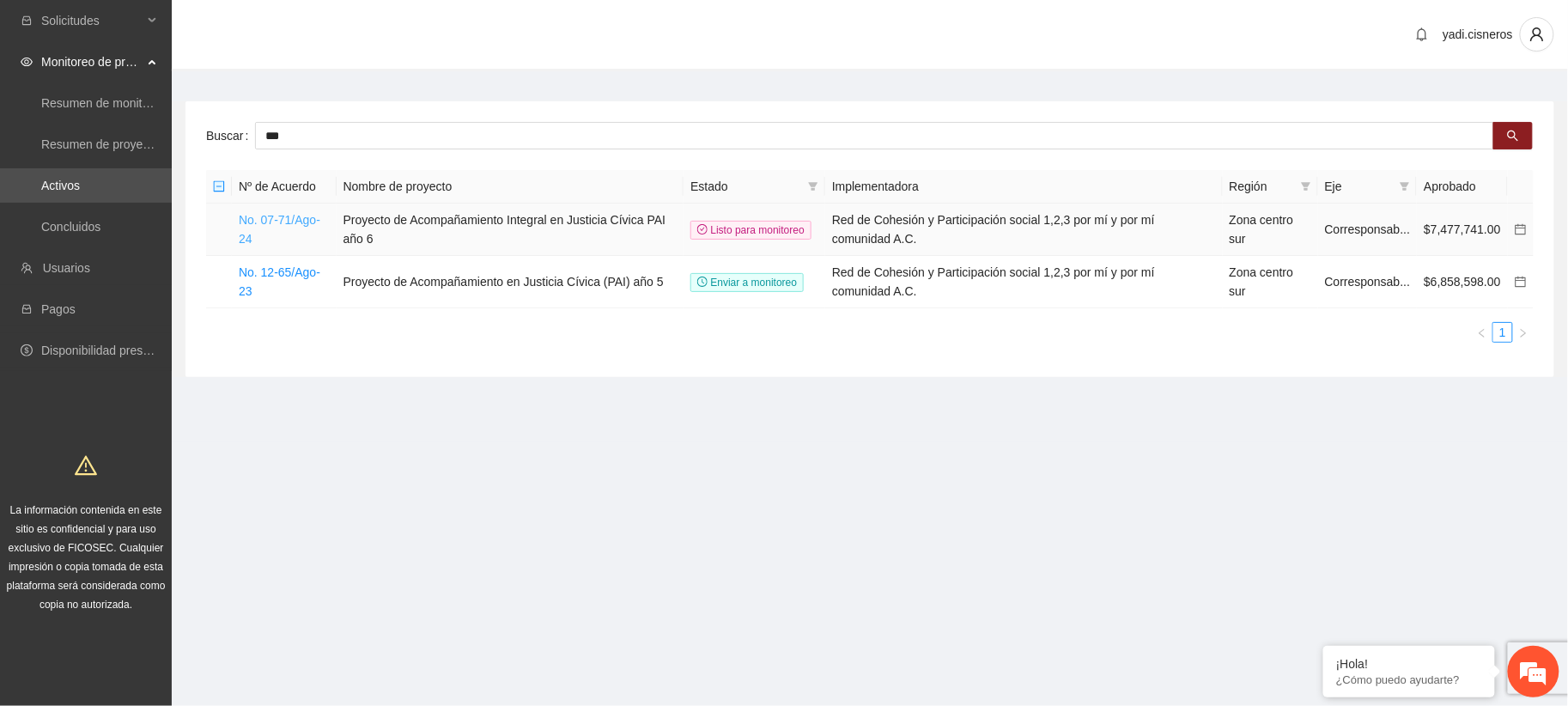 click on "No. 07-71/Ago-24" at bounding box center [279, 229] 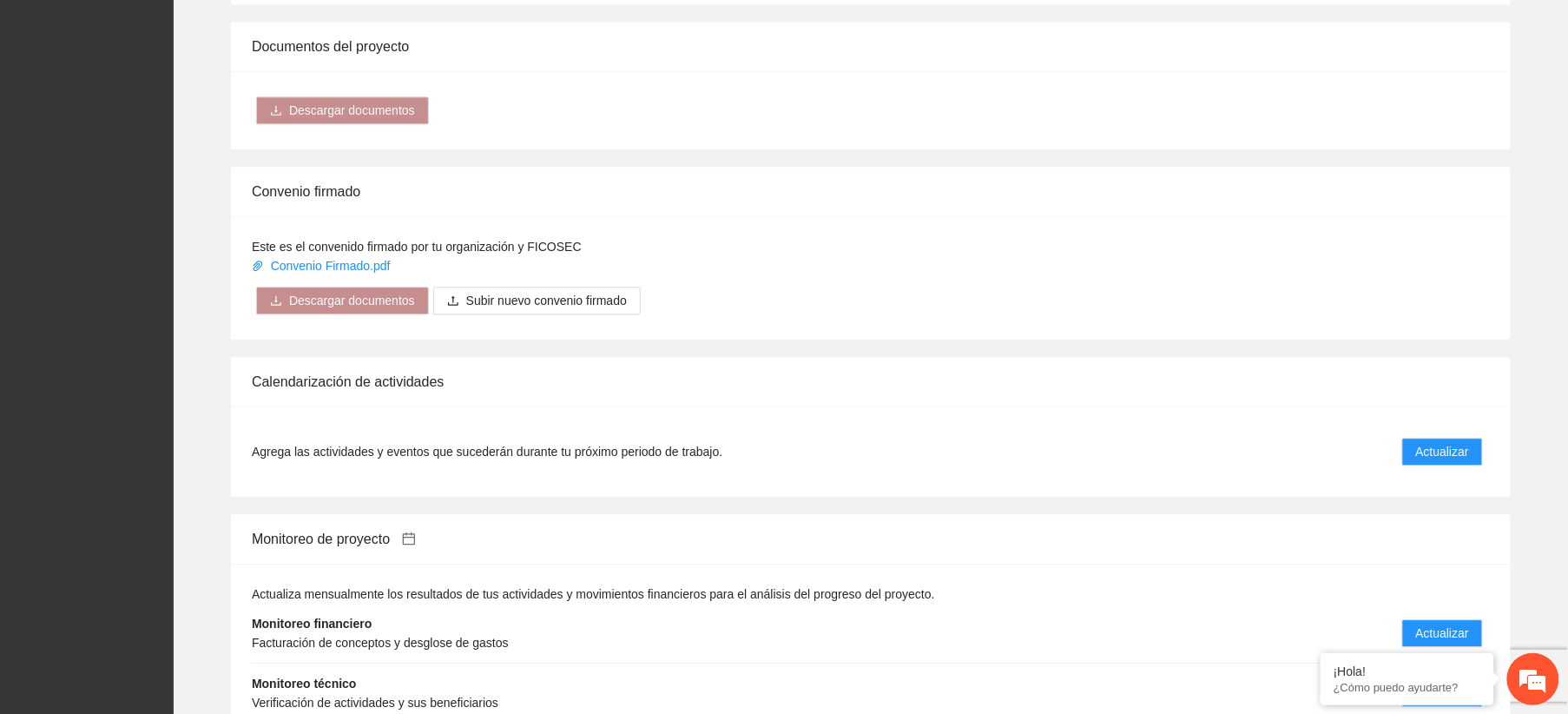 scroll, scrollTop: 1737, scrollLeft: 0, axis: vertical 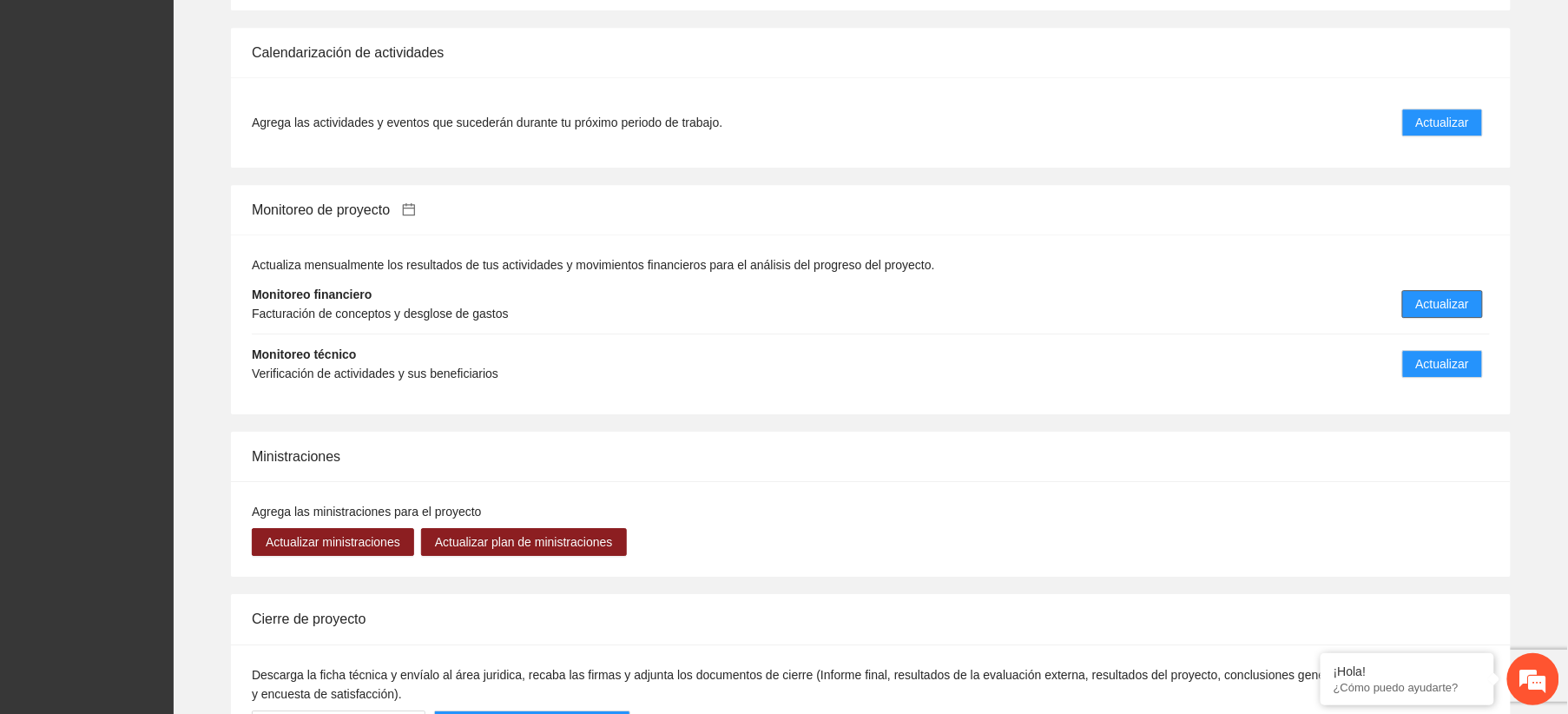 click on "Actualizar" at bounding box center [1442, 304] 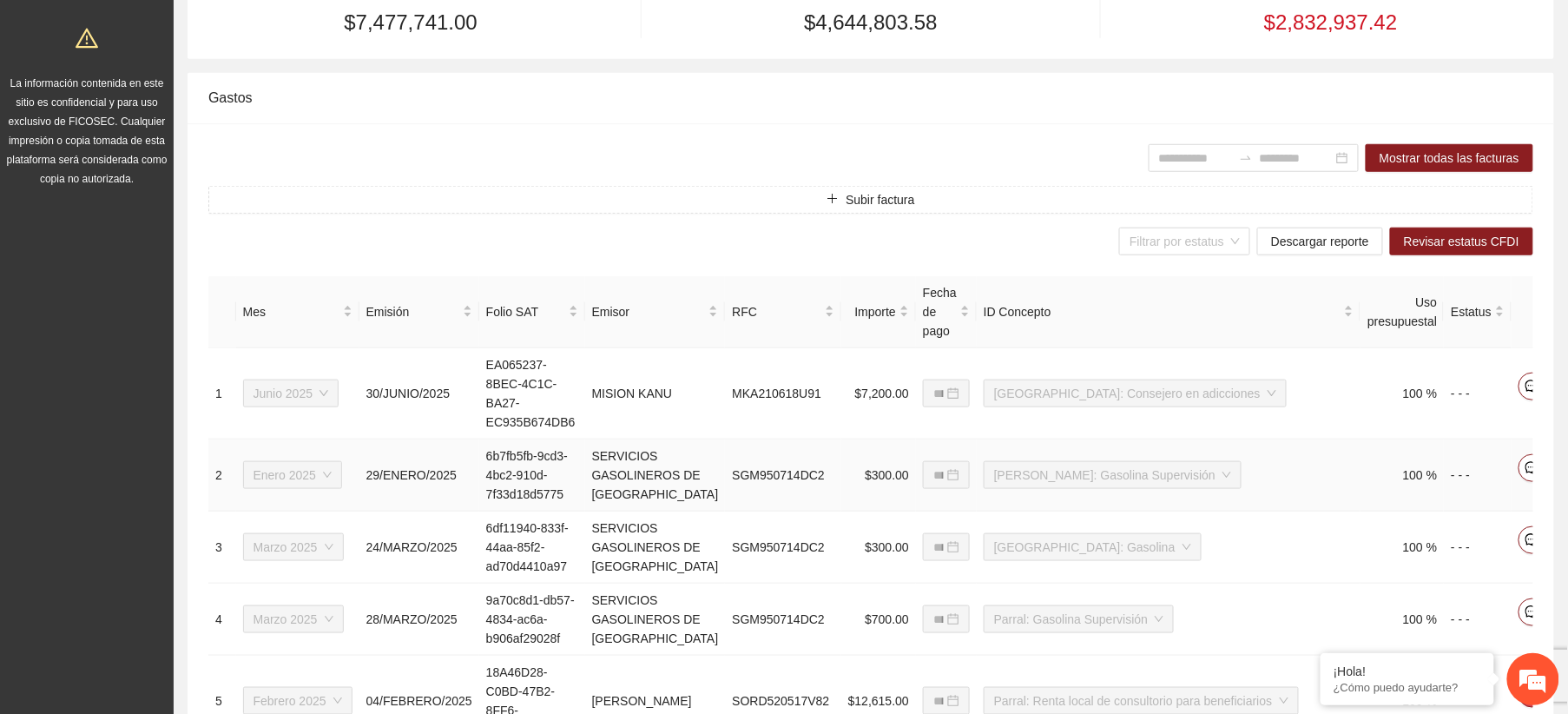 scroll, scrollTop: 0, scrollLeft: 0, axis: both 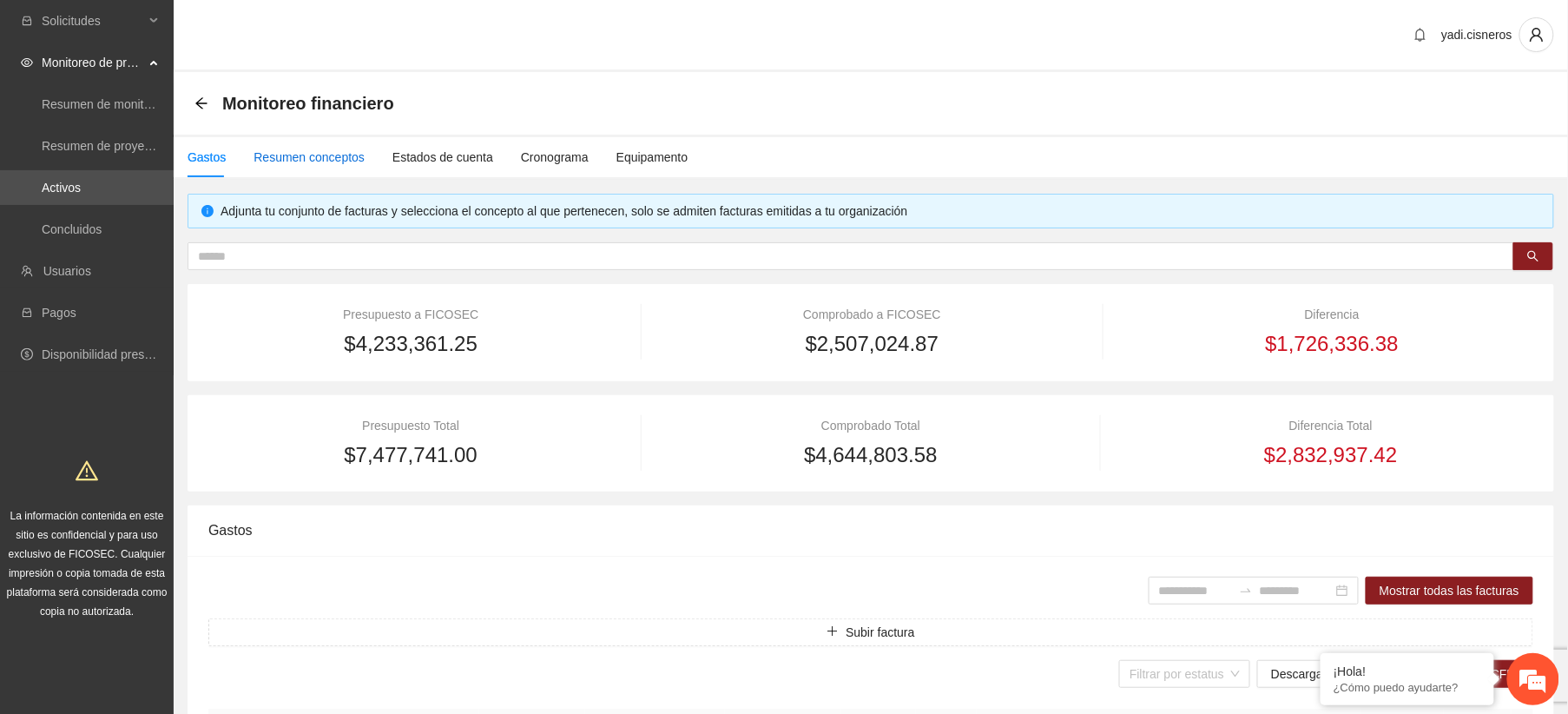click on "Resumen conceptos" at bounding box center (309, 157) 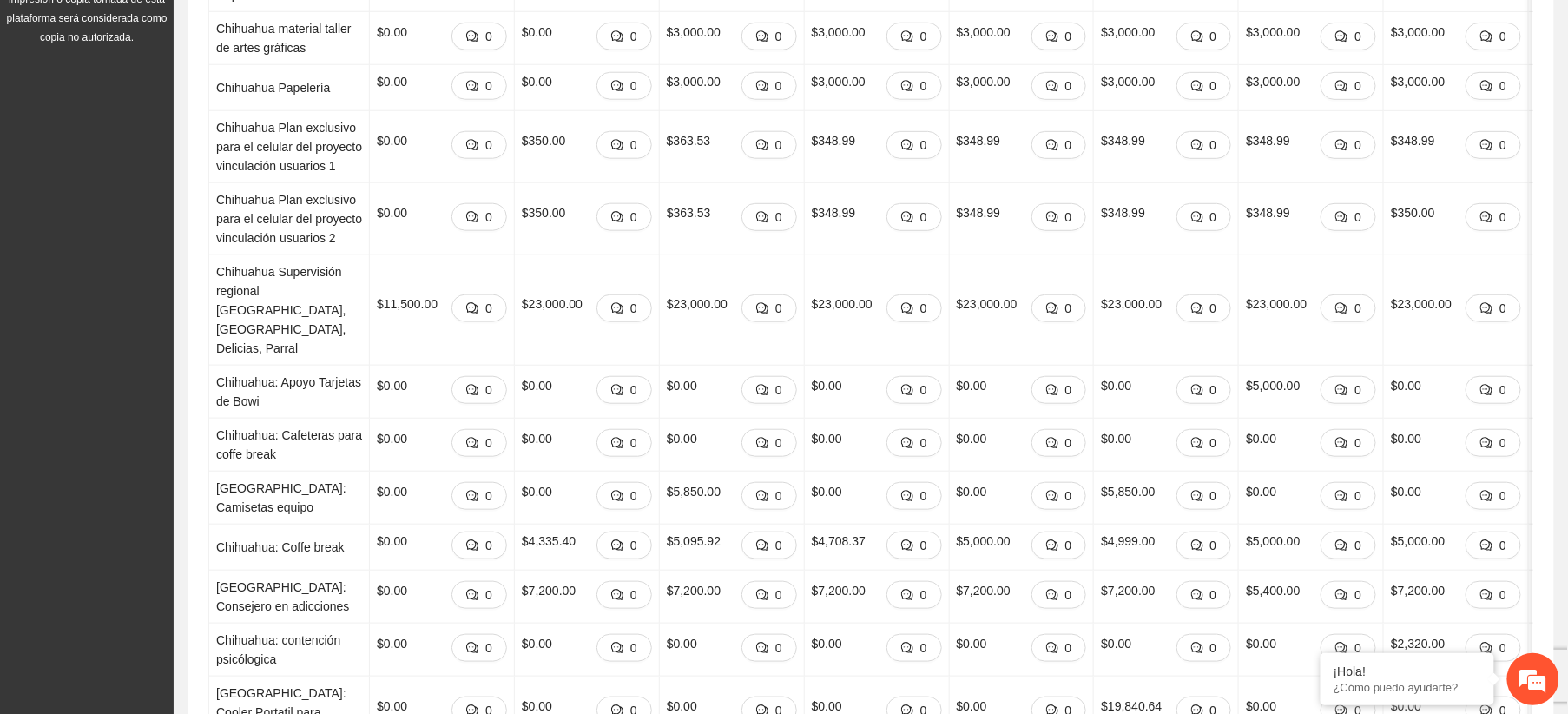 scroll, scrollTop: 0, scrollLeft: 0, axis: both 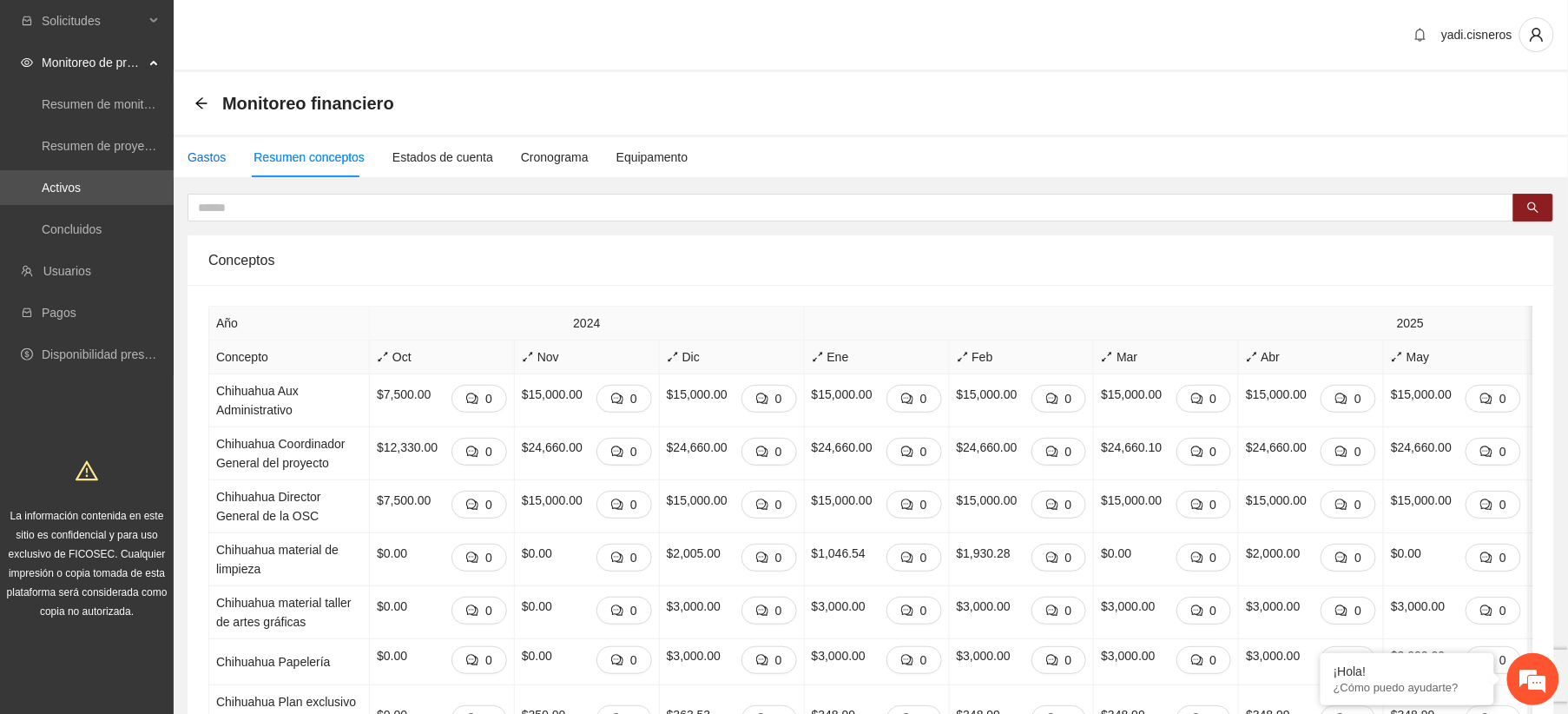 click on "Gastos" at bounding box center (207, 157) 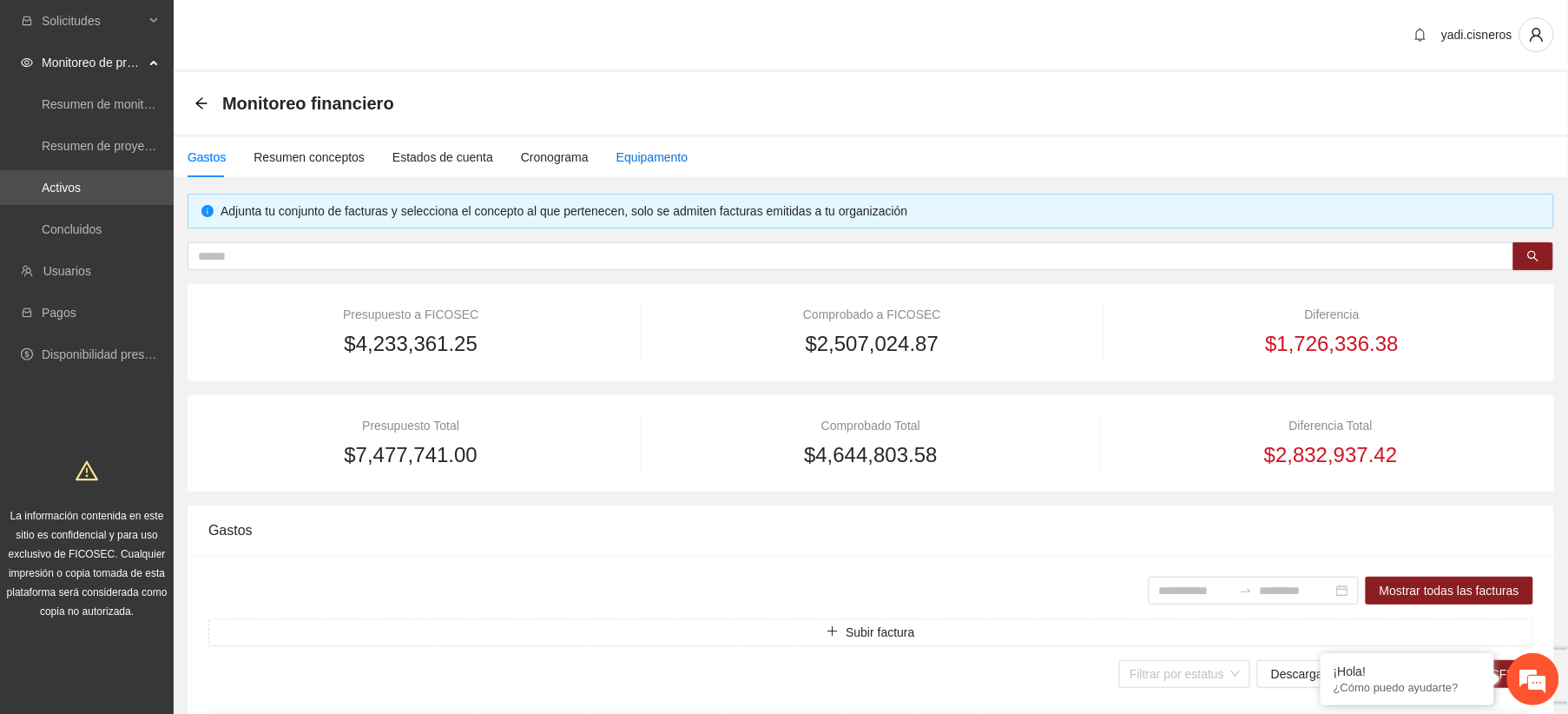 click on "Equipamento" at bounding box center [652, 157] 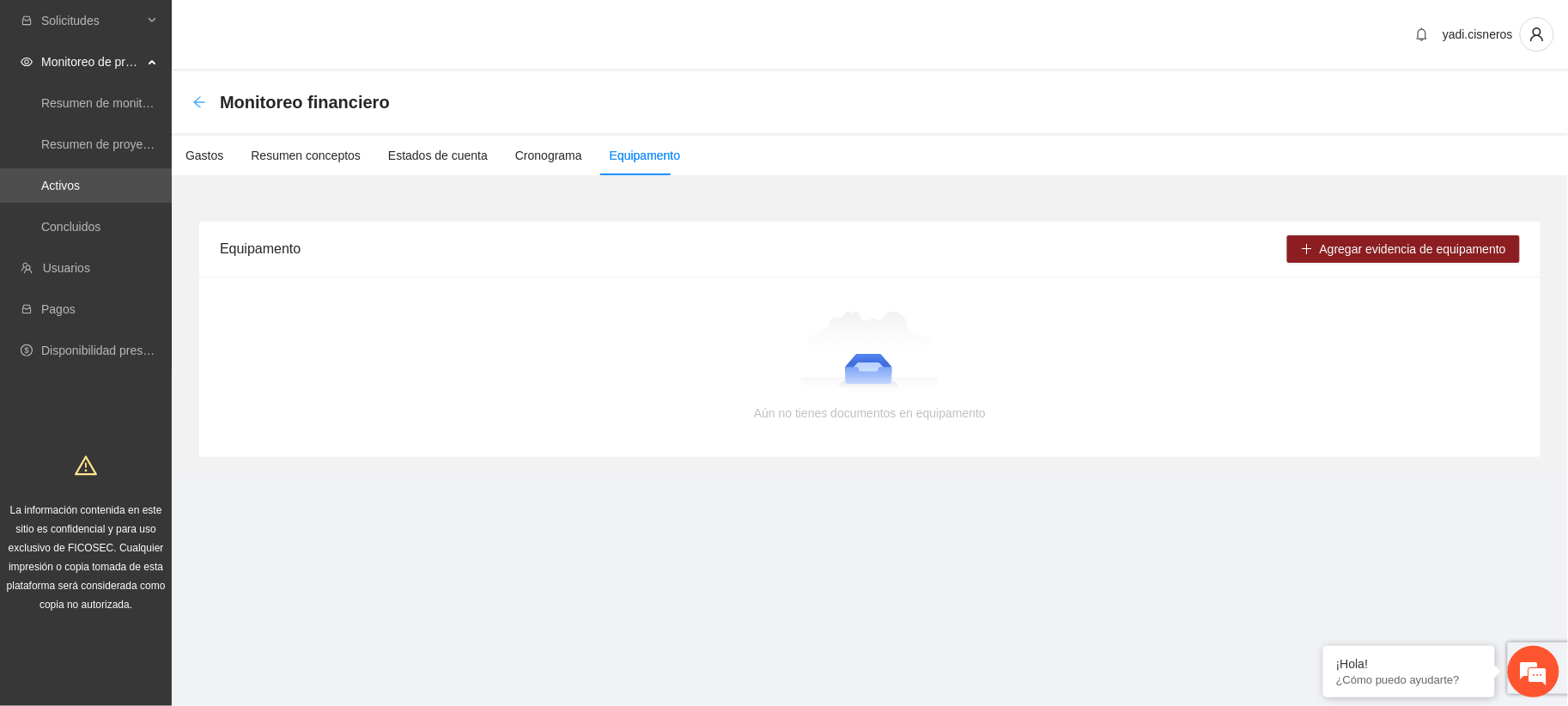 click 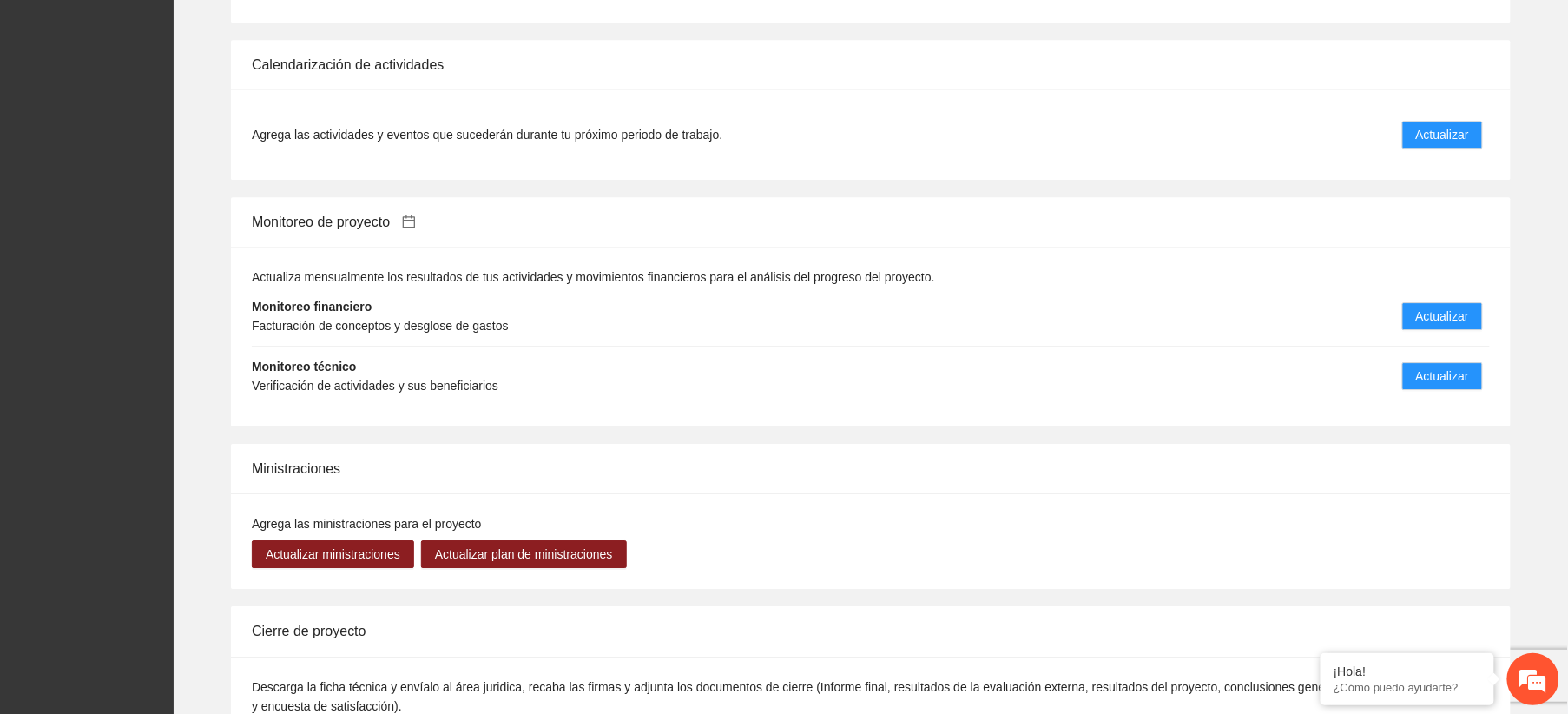 scroll, scrollTop: 1737, scrollLeft: 0, axis: vertical 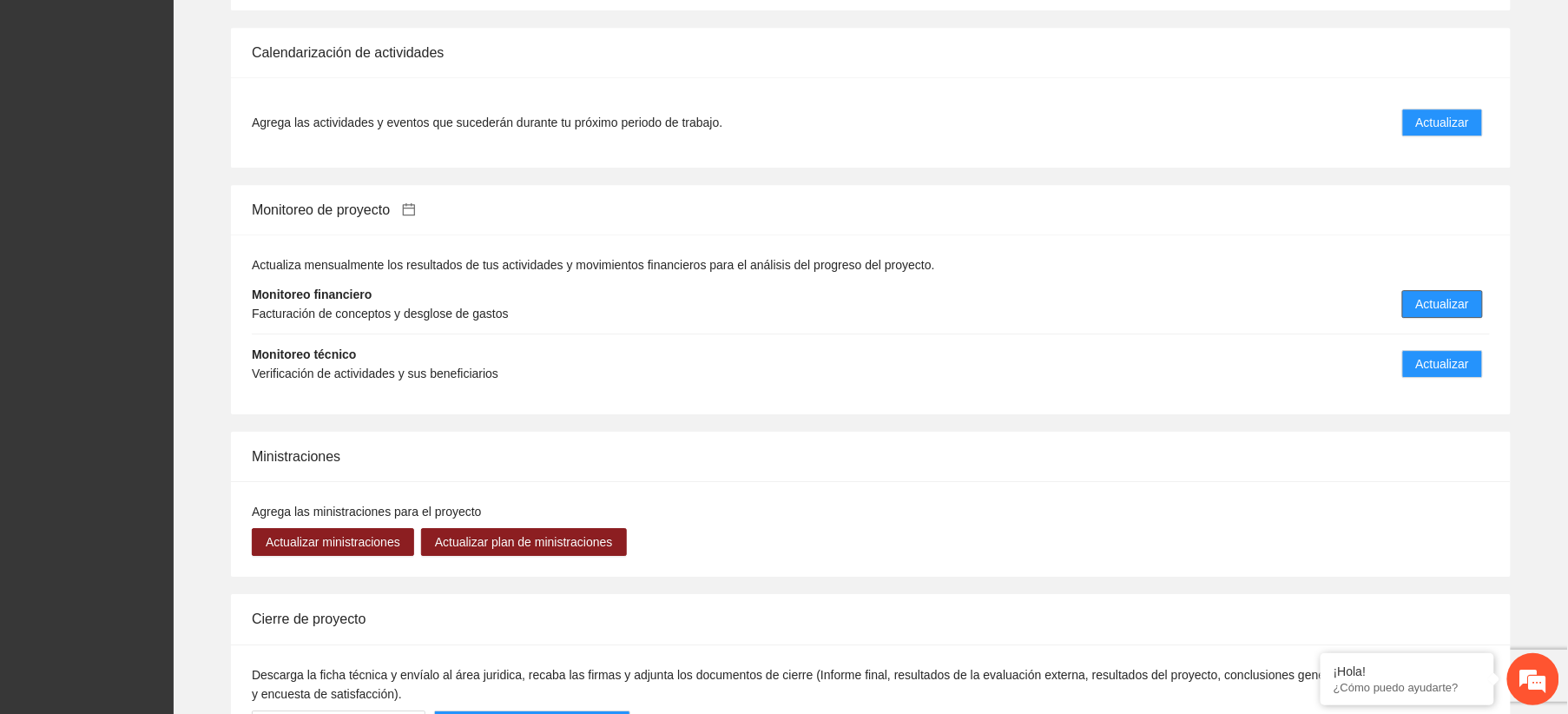 click on "Actualizar" at bounding box center [1442, 304] 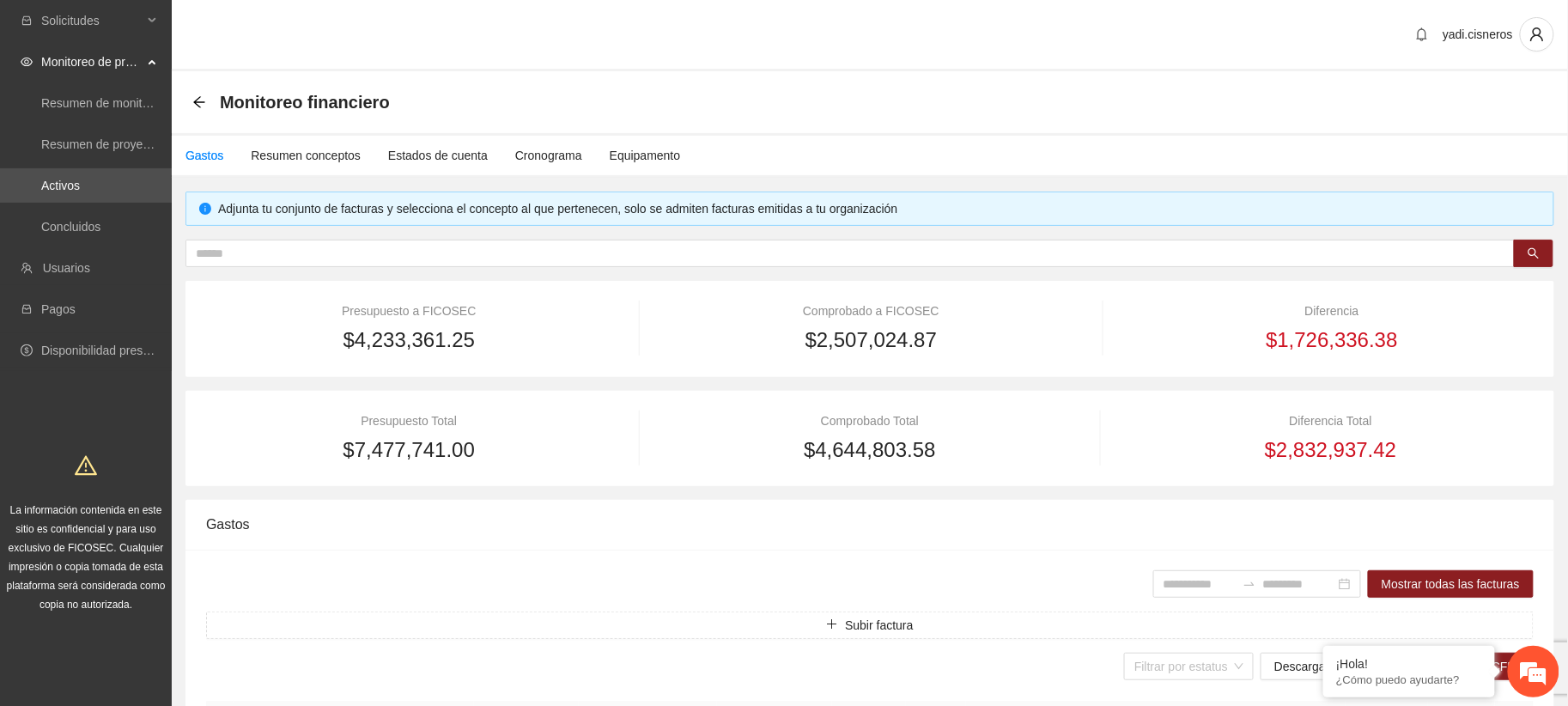 type on "**********" 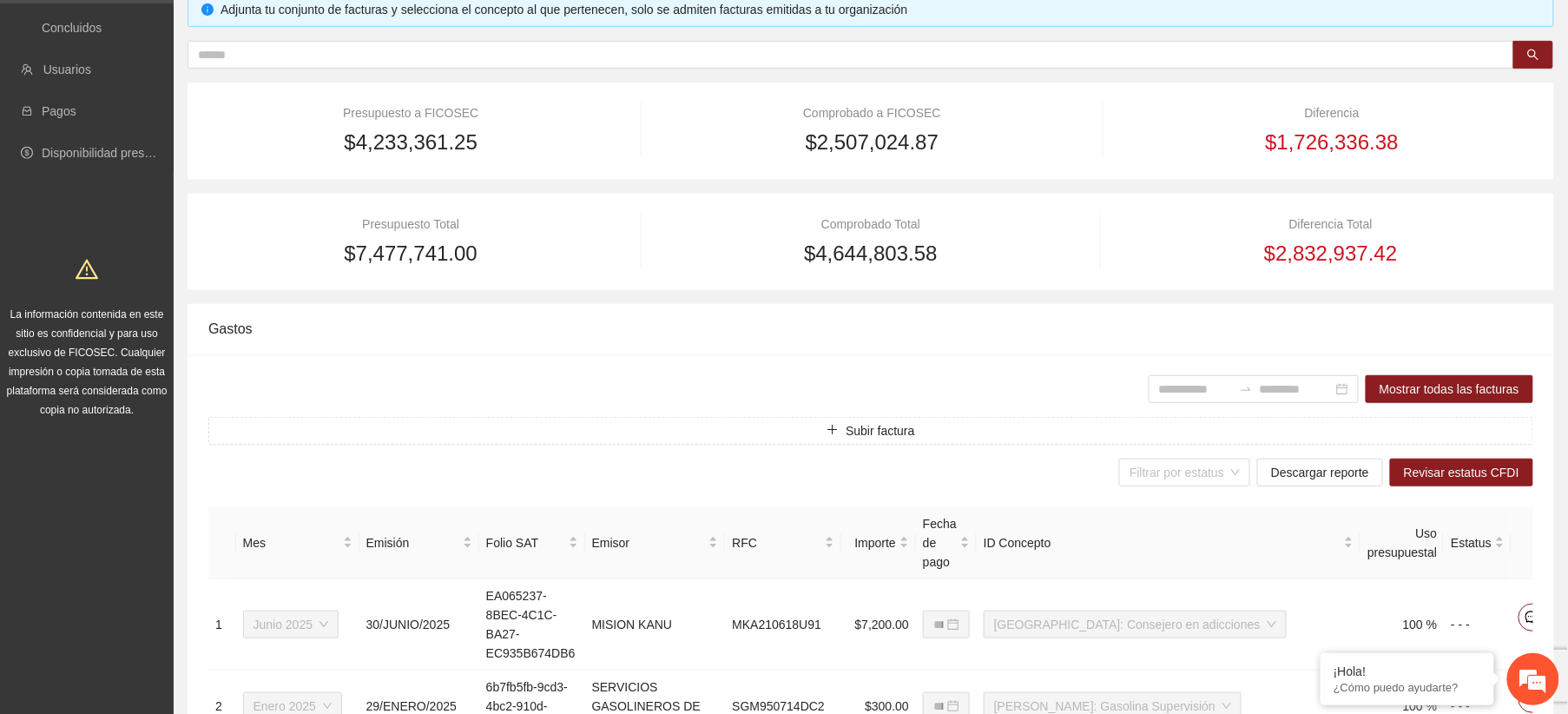 scroll, scrollTop: 0, scrollLeft: 0, axis: both 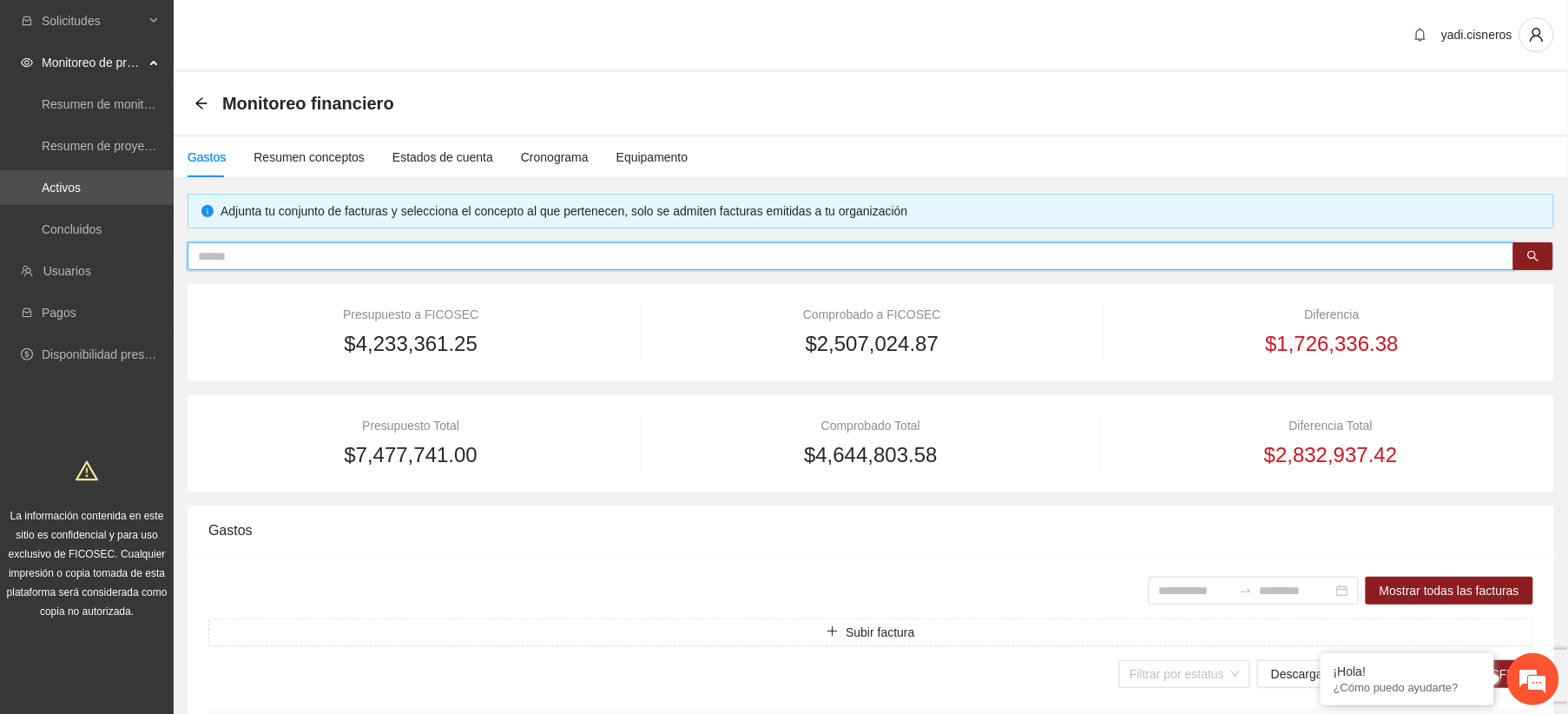 click at bounding box center [844, 256] 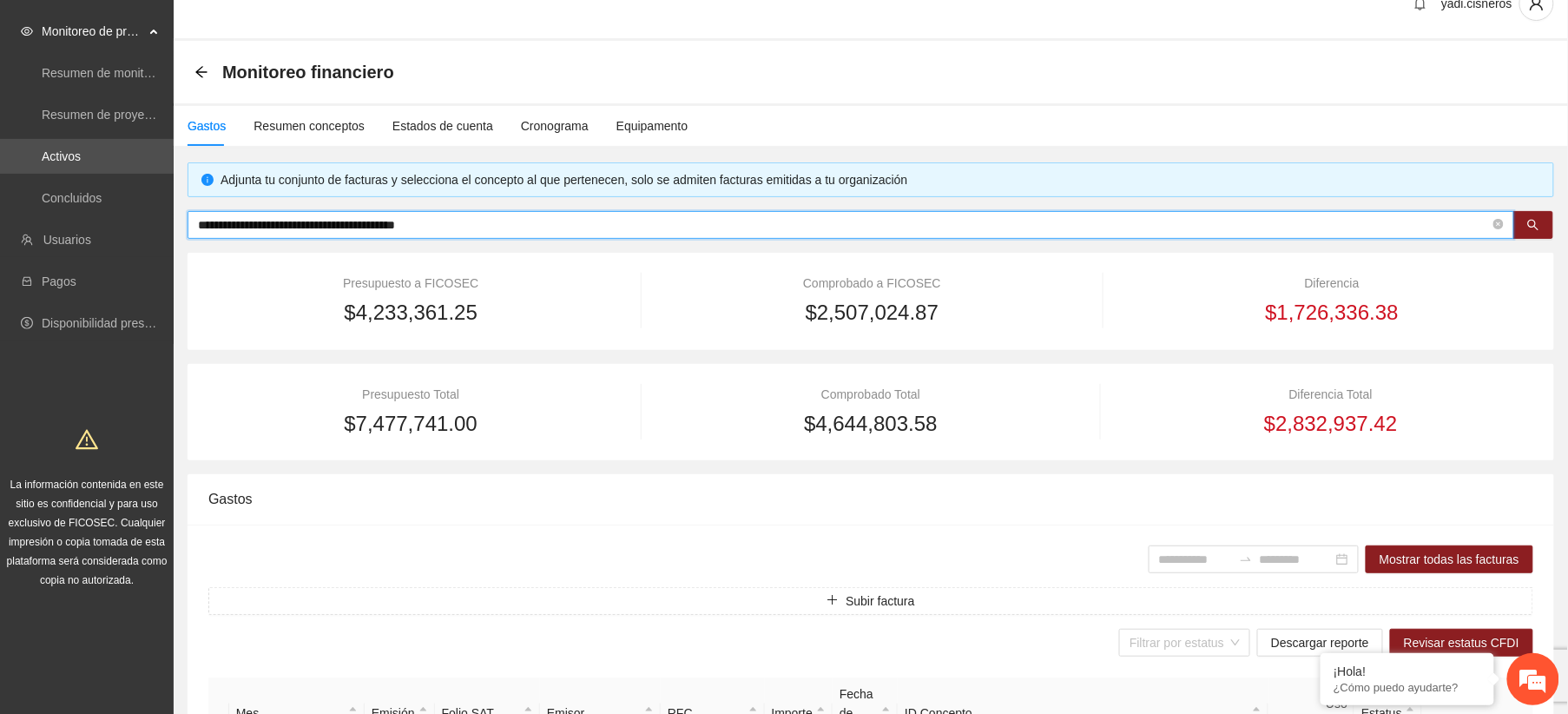 scroll, scrollTop: 0, scrollLeft: 0, axis: both 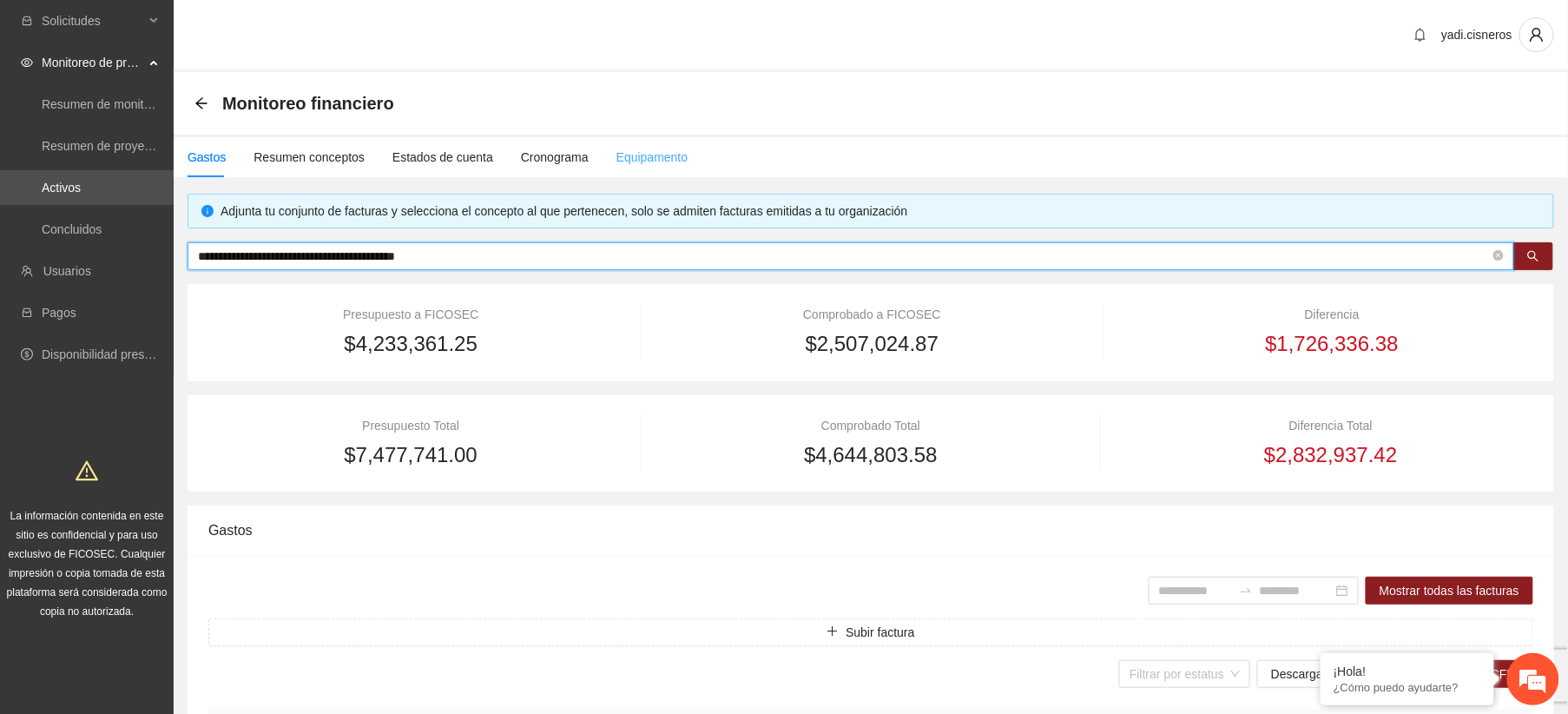 type on "**********" 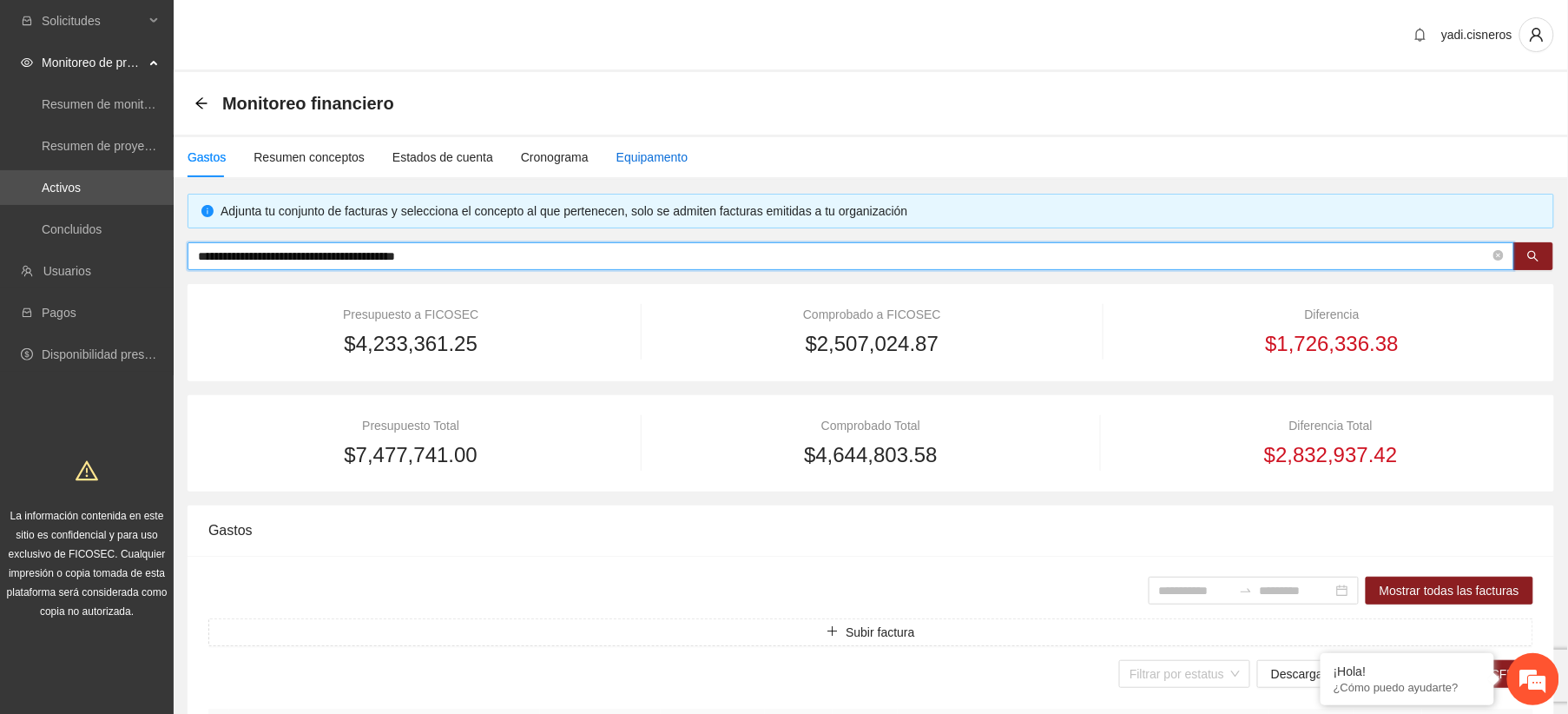 click on "Equipamento" at bounding box center (652, 157) 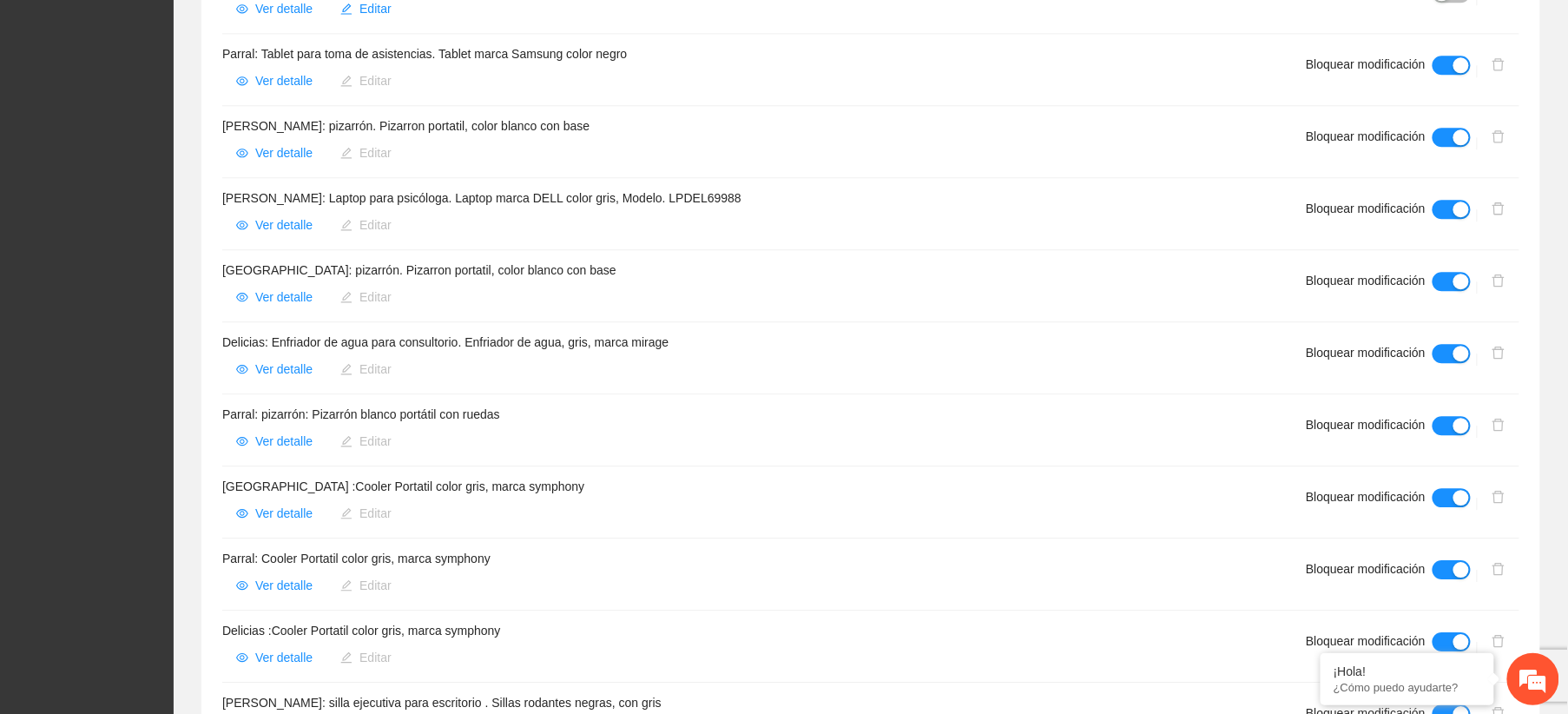 scroll, scrollTop: 1621, scrollLeft: 0, axis: vertical 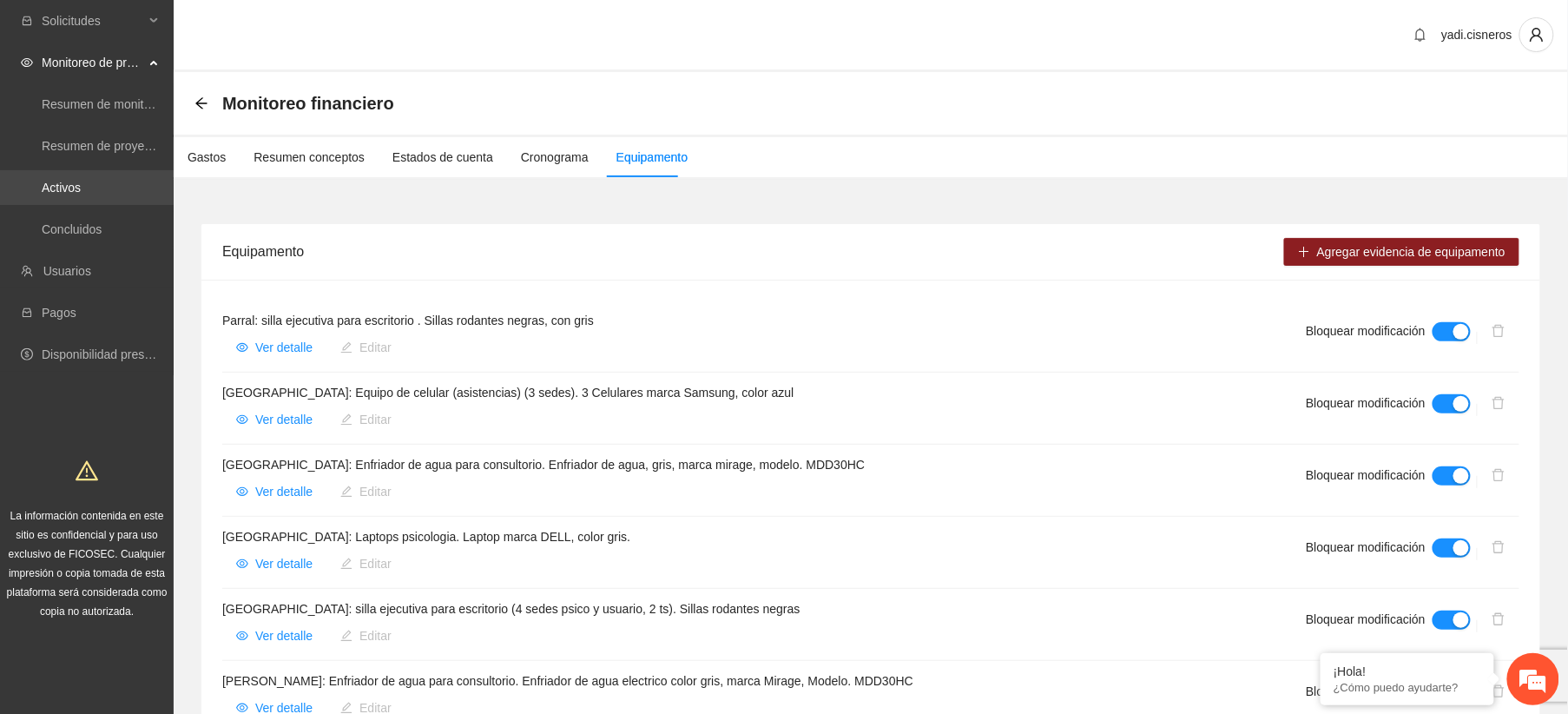 click on "Activos" at bounding box center (61, 188) 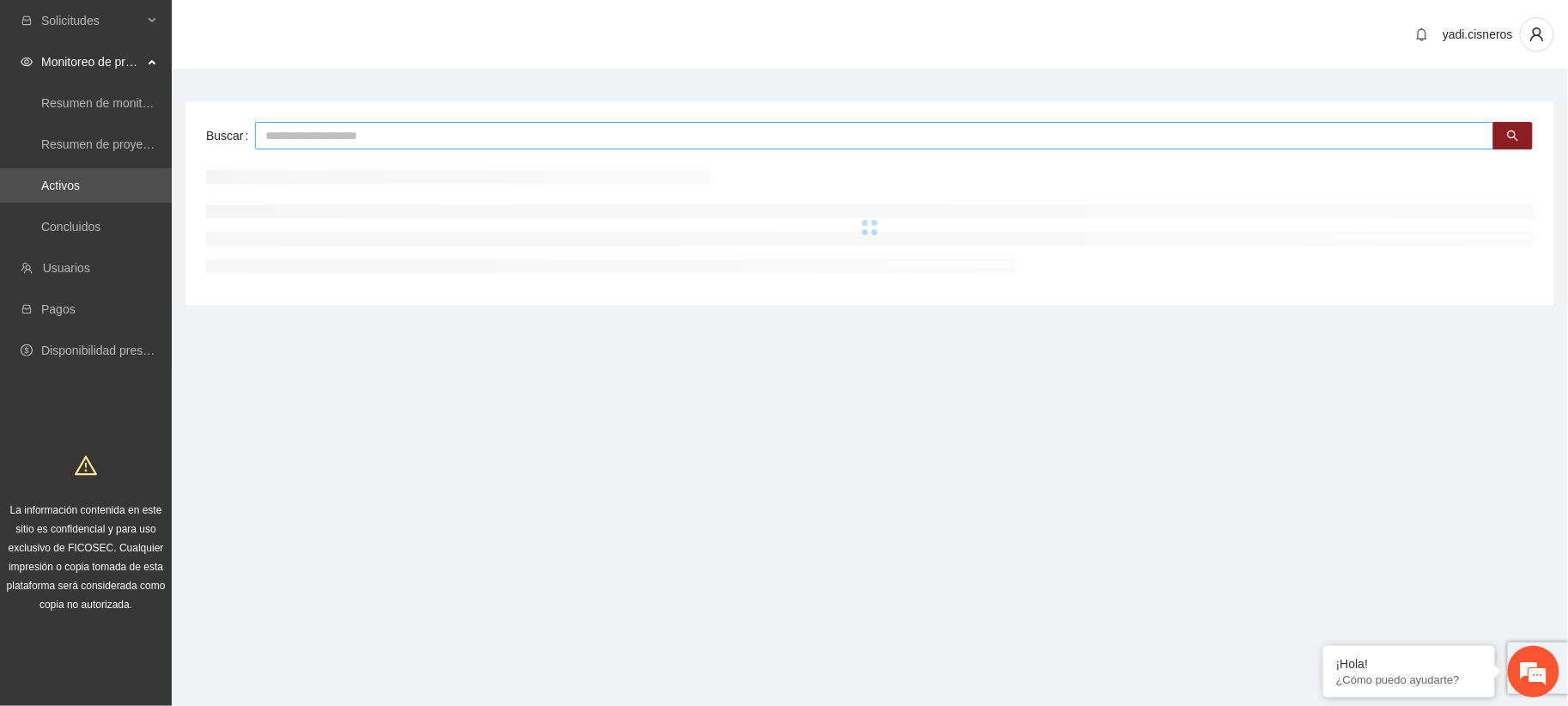 click at bounding box center (874, 136) 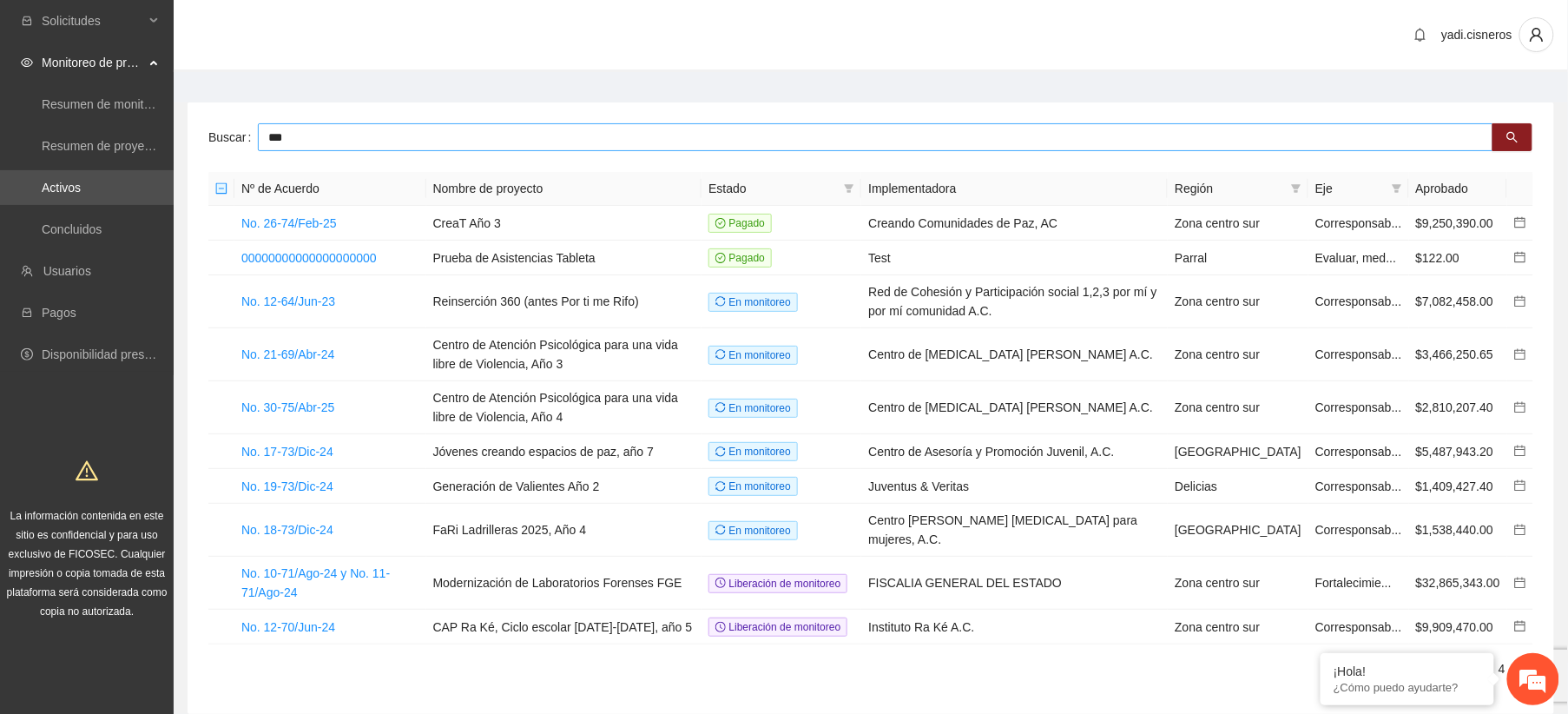type on "***" 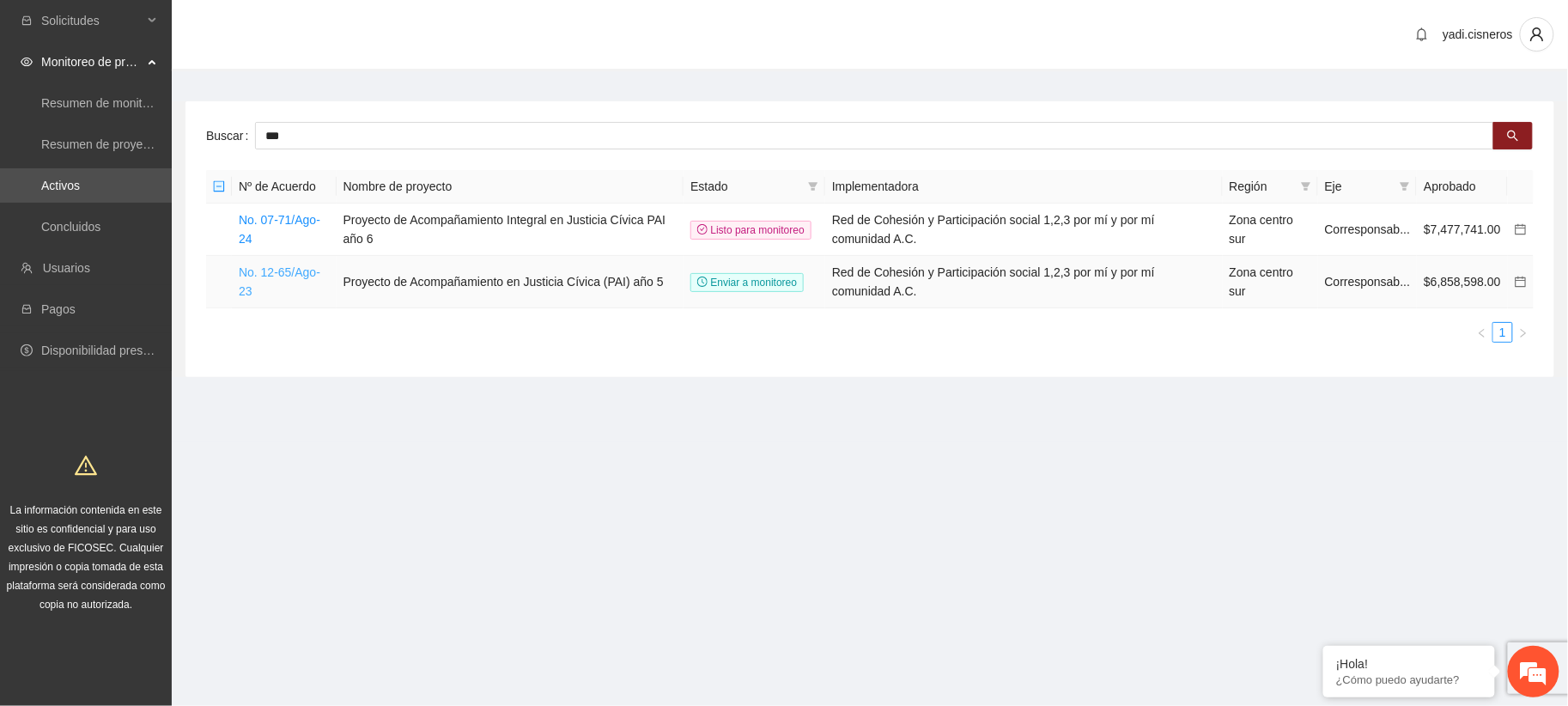 click on "No. 12-65/Ago-23" at bounding box center [279, 282] 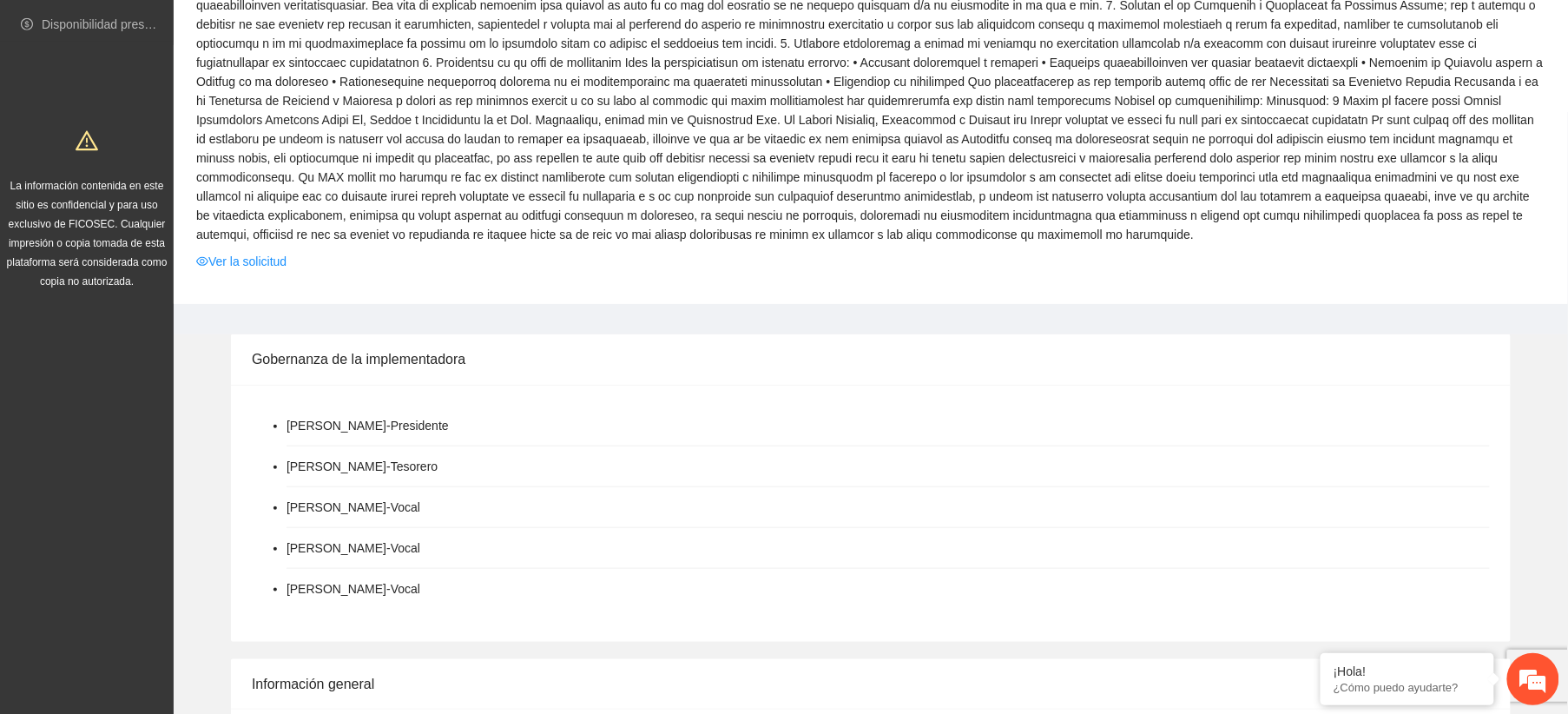scroll, scrollTop: 231, scrollLeft: 0, axis: vertical 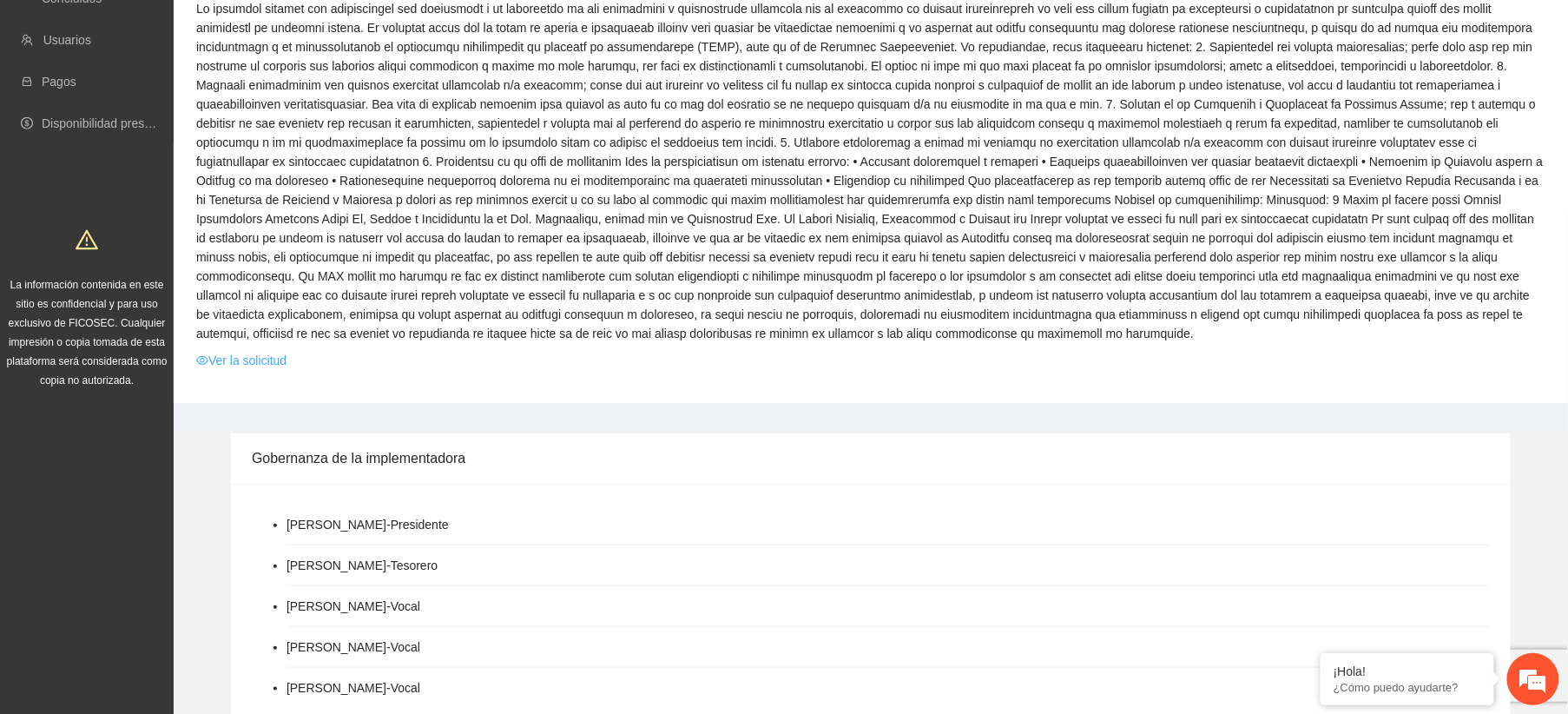 click on "Ver la solicitud" at bounding box center [241, 360] 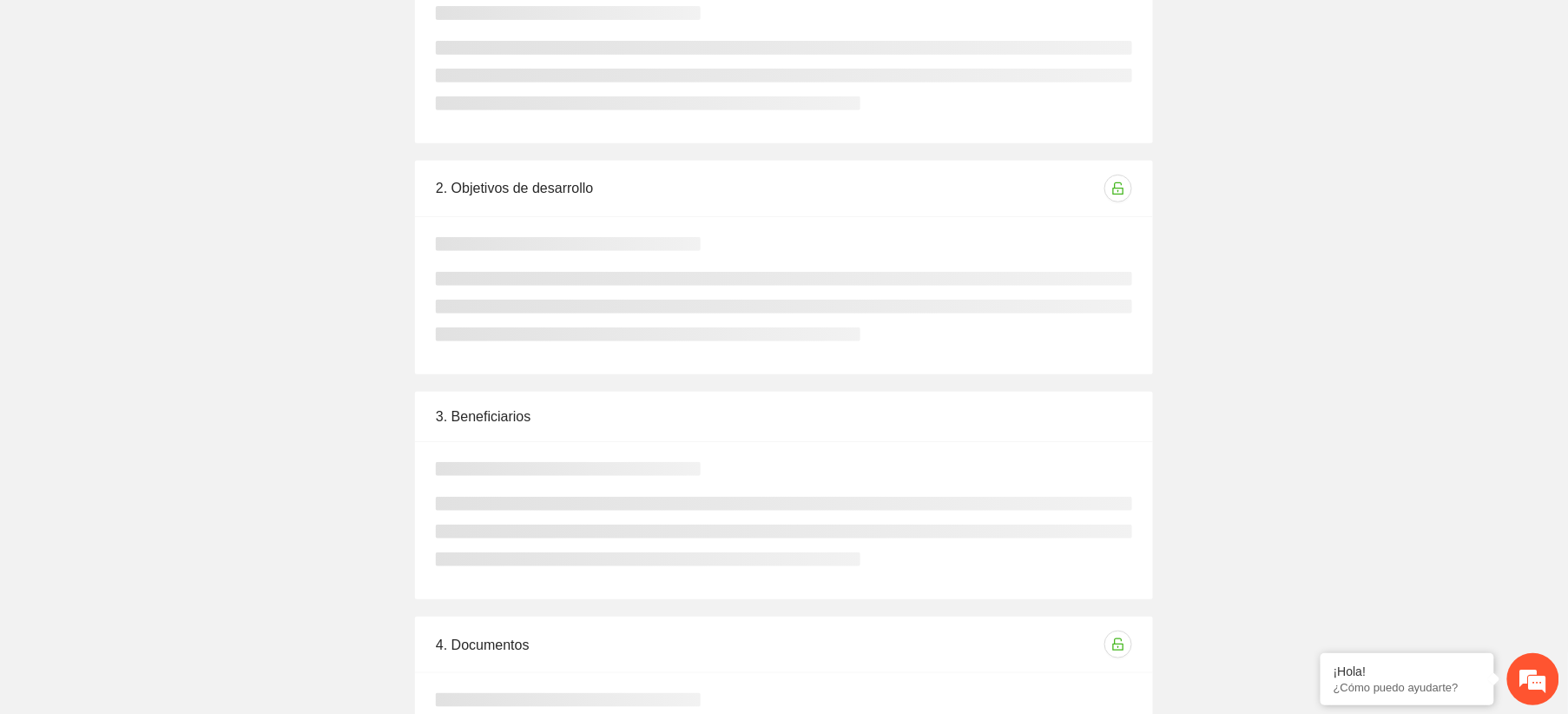 scroll, scrollTop: 0, scrollLeft: 0, axis: both 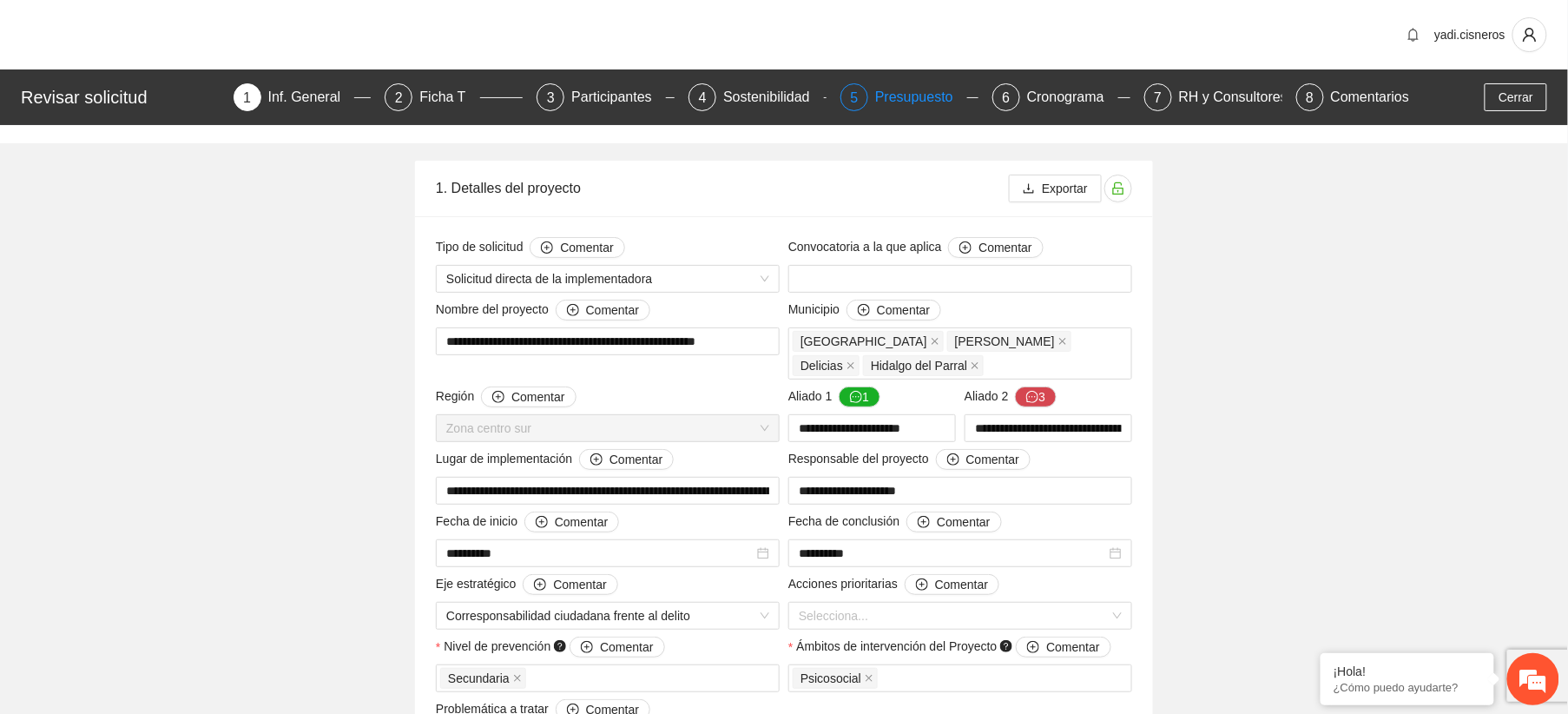 click on "Presupuesto" at bounding box center (921, 97) 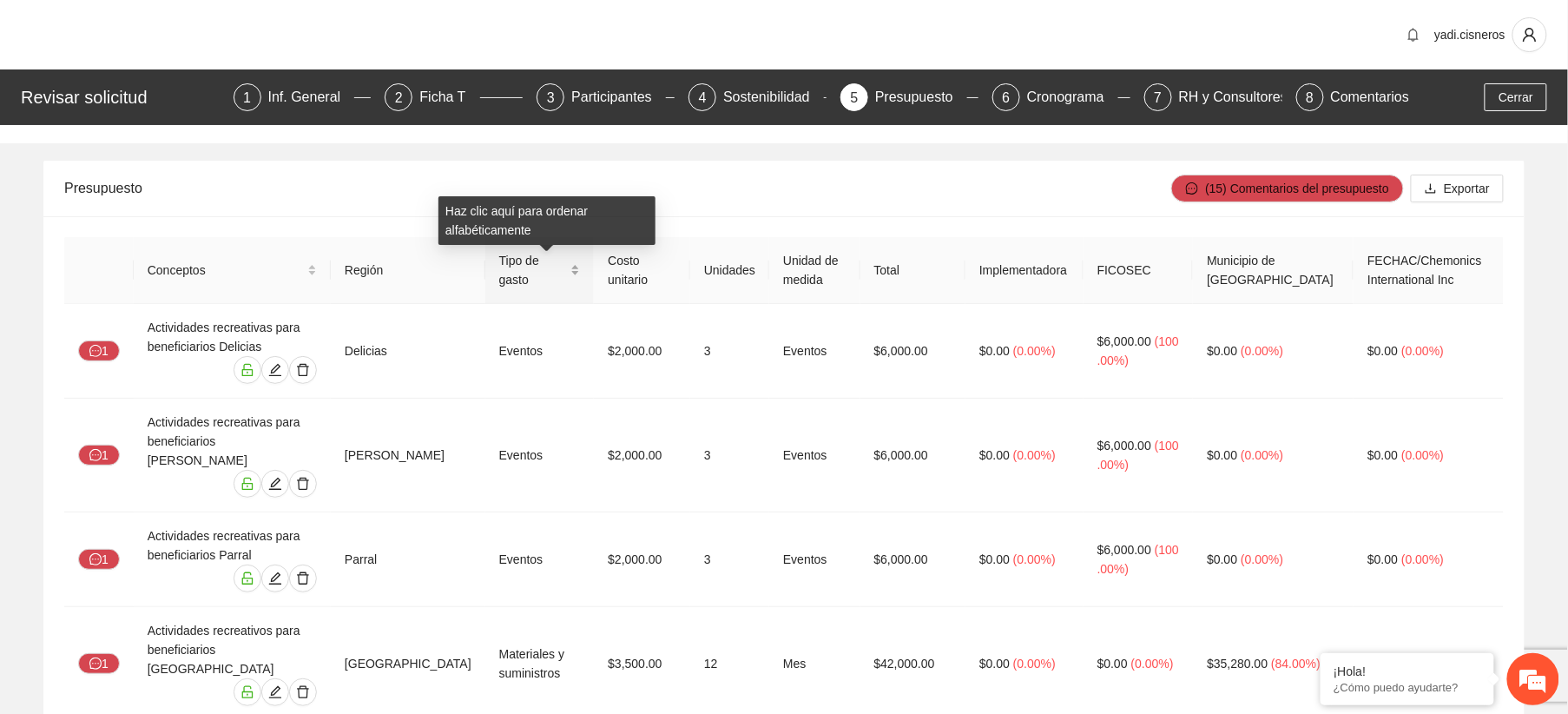 click on "Tipo de gasto" at bounding box center (533, 270) 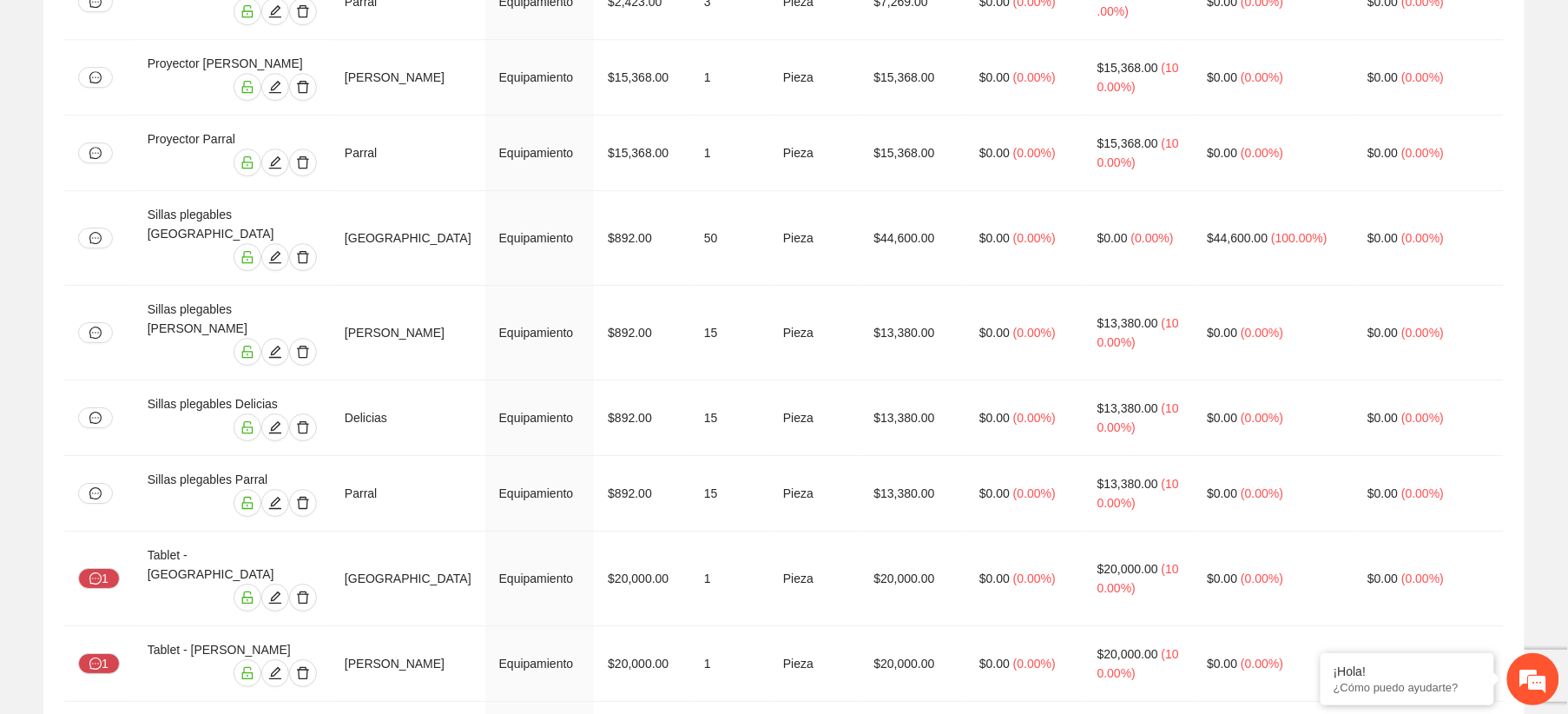 scroll, scrollTop: 1853, scrollLeft: 0, axis: vertical 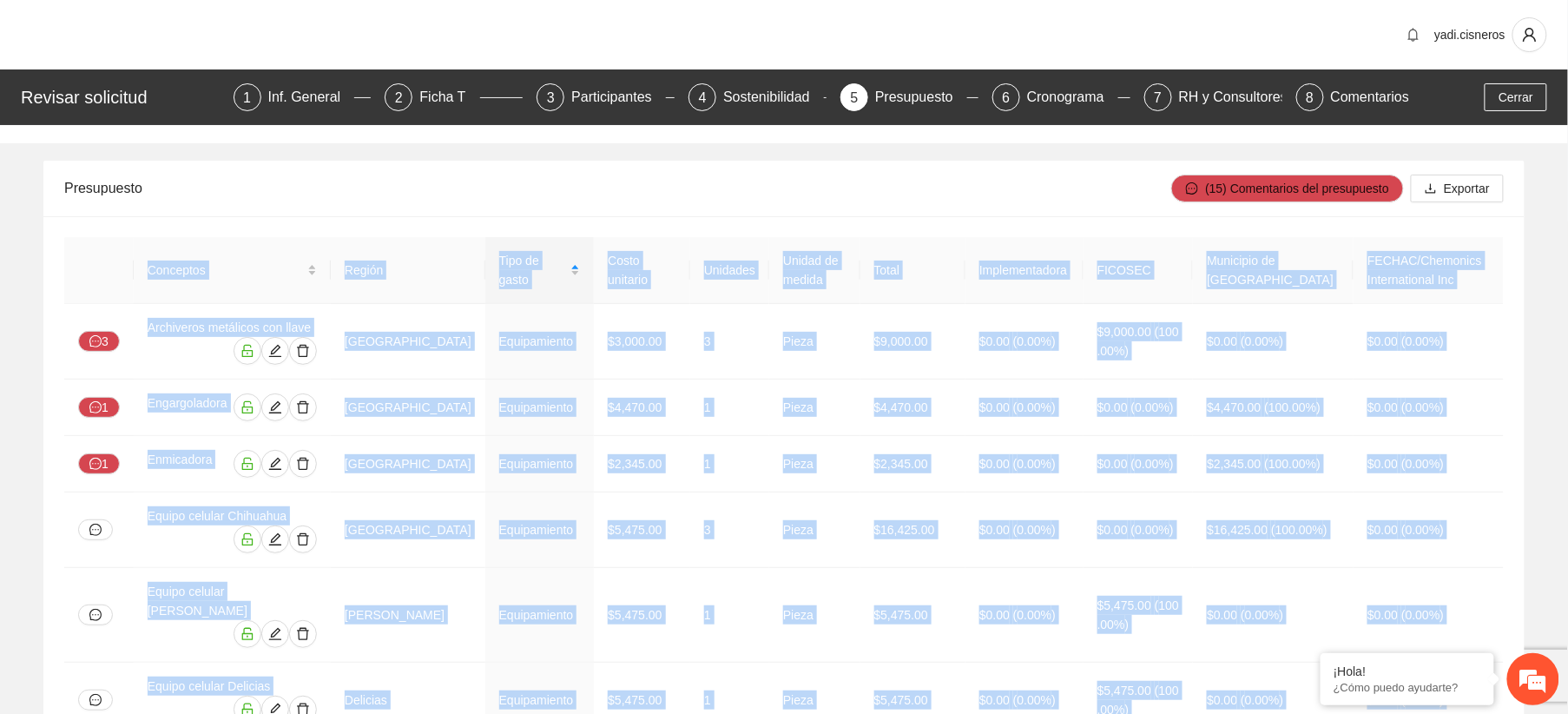 drag, startPoint x: 1455, startPoint y: 415, endPoint x: 76, endPoint y: 258, distance: 1387.9085 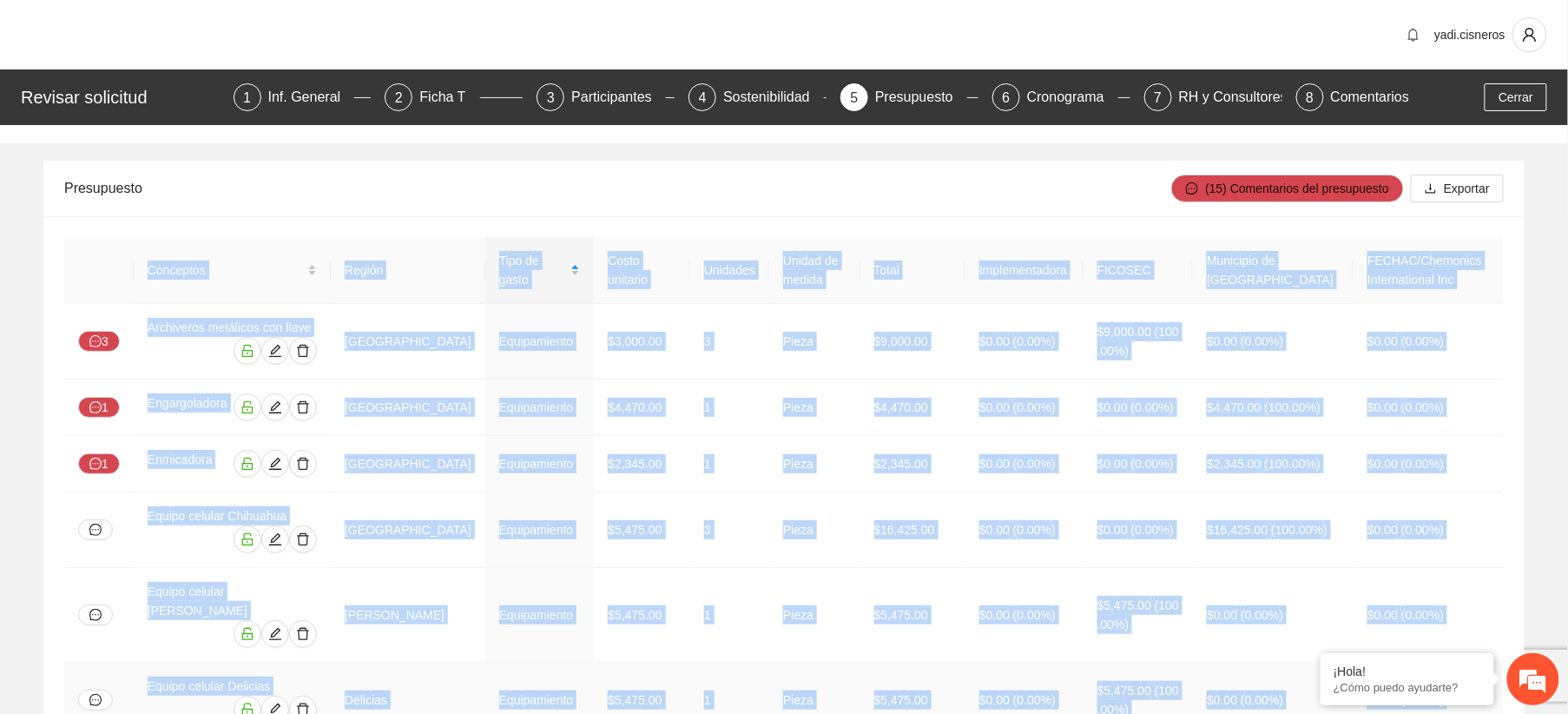 copy on "Loremipsu Dolors Amet co adipi Elits doeiusmo Temporin Utlabo et dolore Magna Aliquaenimadmi VENIAMQ Nostrudex ul Laborisni  ALIQUI/Exeacommo Consequatduis Aut  2 Irureinrep voluptate vel essec Fugiatnul Pariaturexce $2,998.64 8 Sinto $6,018.08 $4.52   ( 2.73% ) $8,247.15   ( 291.71% ) $6.21   ( 4.61% ) $0.74   ( 5.73% ) 7 Cupidatatnonp Suntculpa Quiofficiade $7,133.13 8 Molli $5,792.09 $6.96   ( 5.81% ) $0.17   ( 0.57% ) $4,376.02   ( 344.21% ) $5.36   ( 5.53% ) 2 Animidestl  Perspicia Undeomnisist $3,146.81 6 Natus $6,968.26 $9.00   ( 3.70% ) $9.48   ( 1.79% ) $3,579.82   ( 187.19% ) $9.91   ( 5.17% ) Errorv accusan Doloremqu Laudantiu Totamremaper $9,804.68 5 Eaque $84,439.28 $3.75   ( 3.95% ) $0.36   ( 5.76% ) $53,109.94   ( 706.04% ) $5.09   ( 6.31% ) Ipsaqu abilloi Veritatisq   Architecto Beataevitaed $4,028.23 9 Expli $3,324.23 $8.61   ( 6.34% ) $2,815.06   ( 655.28% ) $1.86   ( 7.05% ) $5.67   ( 7.55% ) Nemoen ipsamqu Voluptas Aspernat Autoditfugit $1,534.44 6 Conse $1,816.12 $3.65   ( 4.61% ) $6,5..." 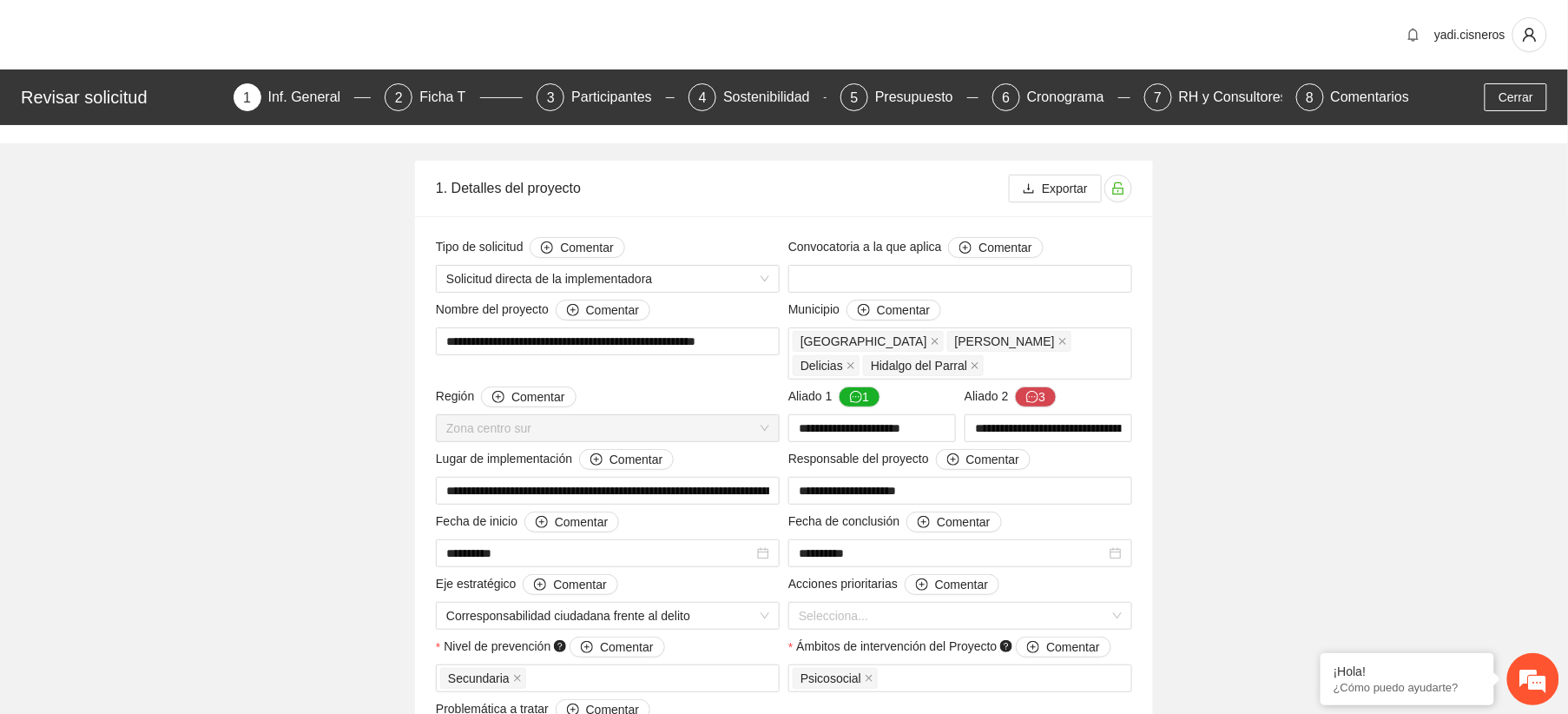 type 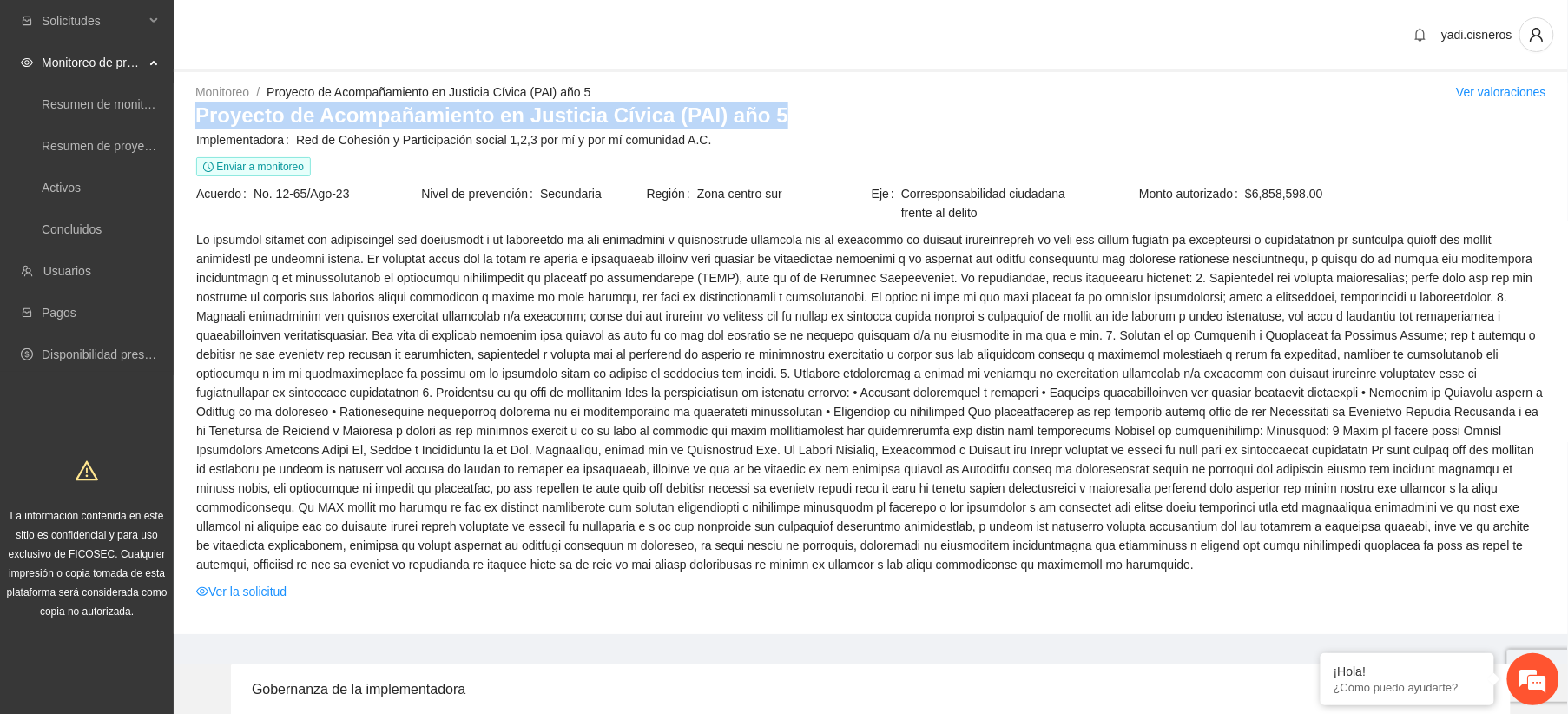 drag, startPoint x: 772, startPoint y: 109, endPoint x: 188, endPoint y: 119, distance: 584.09 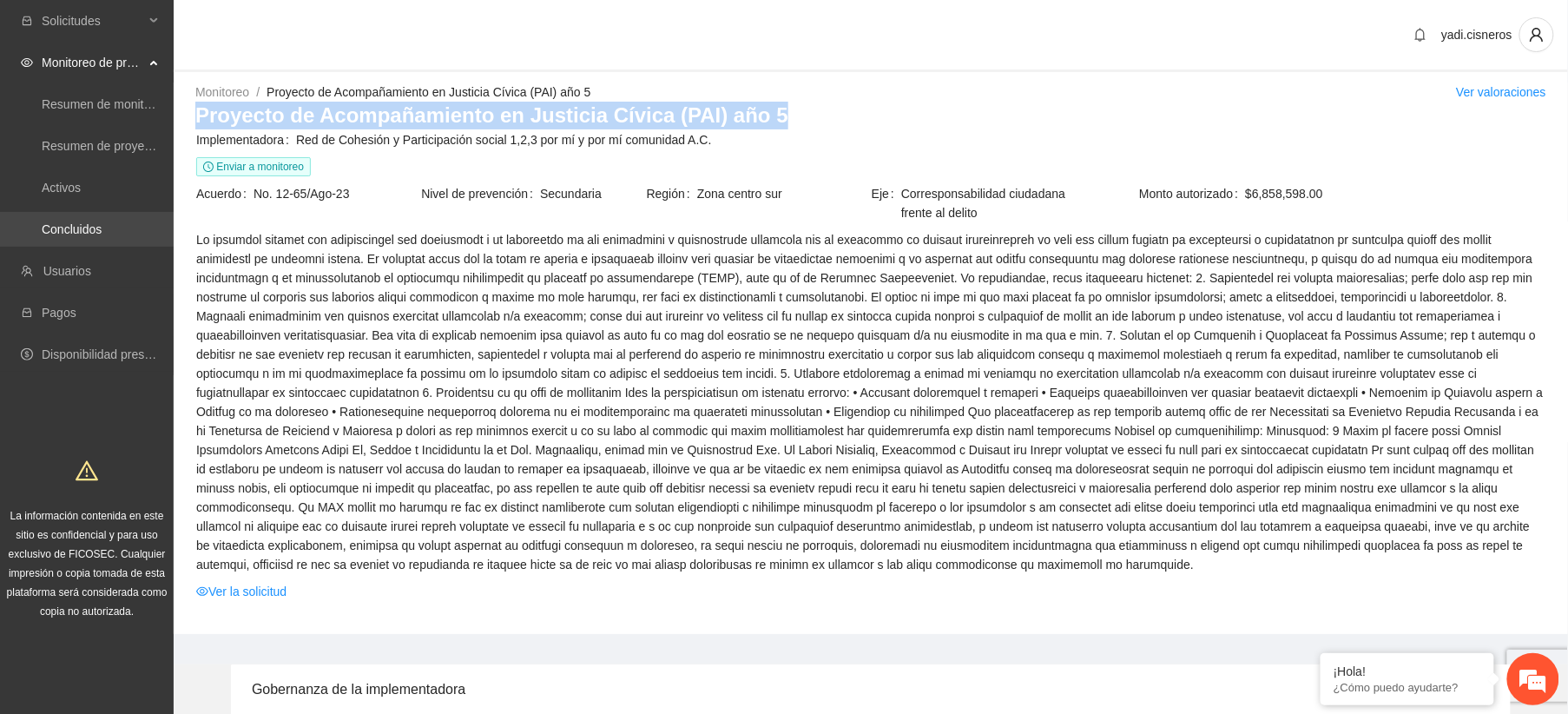 click on "Concluidos" at bounding box center (71, 229) 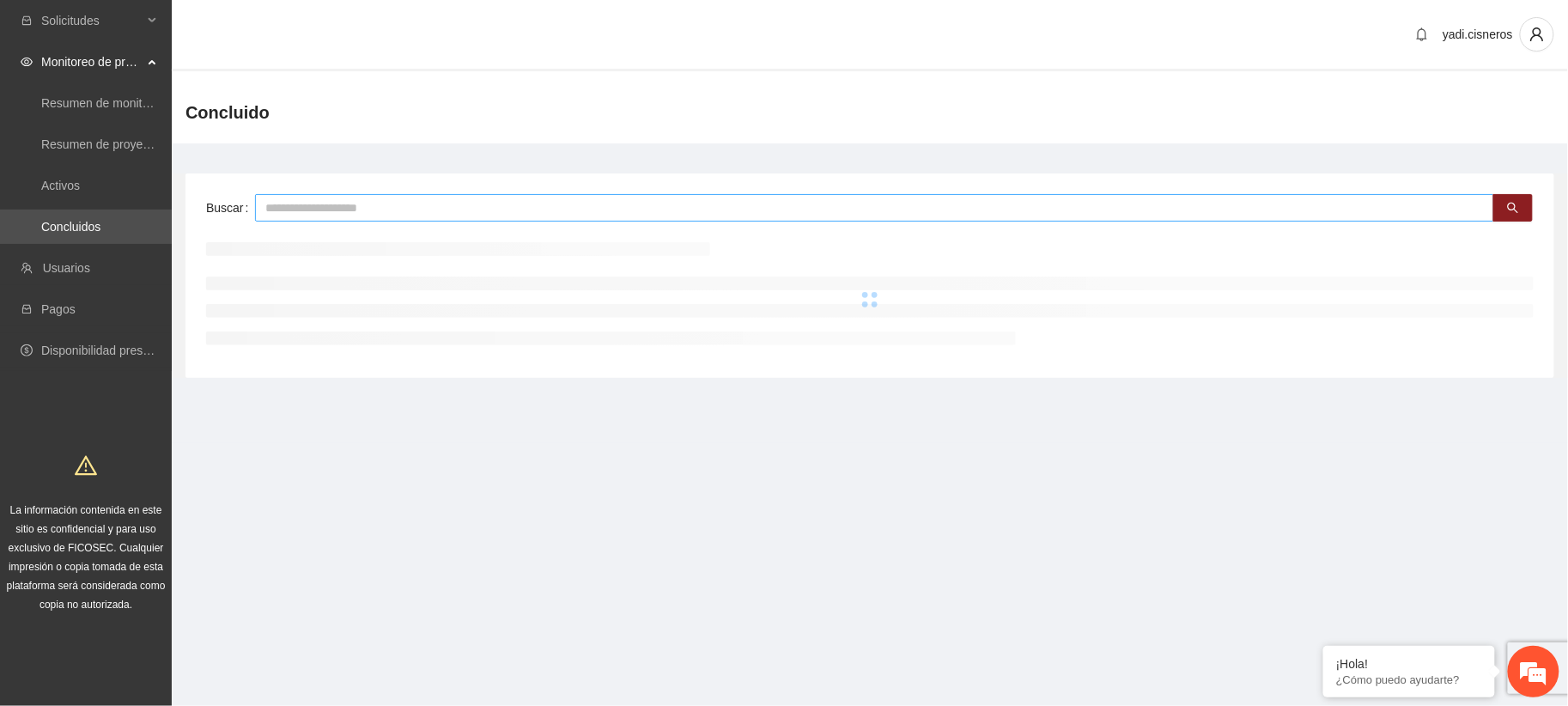 click at bounding box center (874, 208) 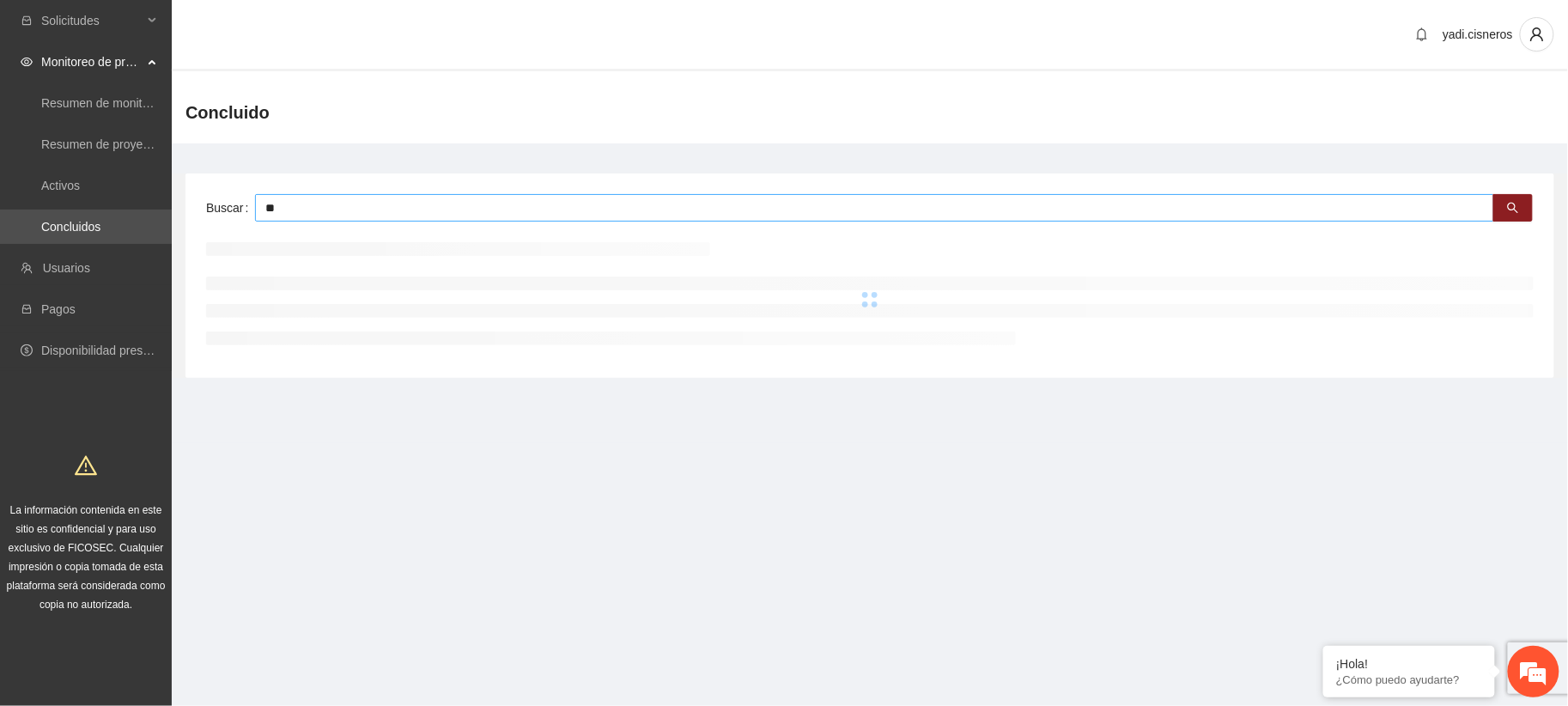 type on "*" 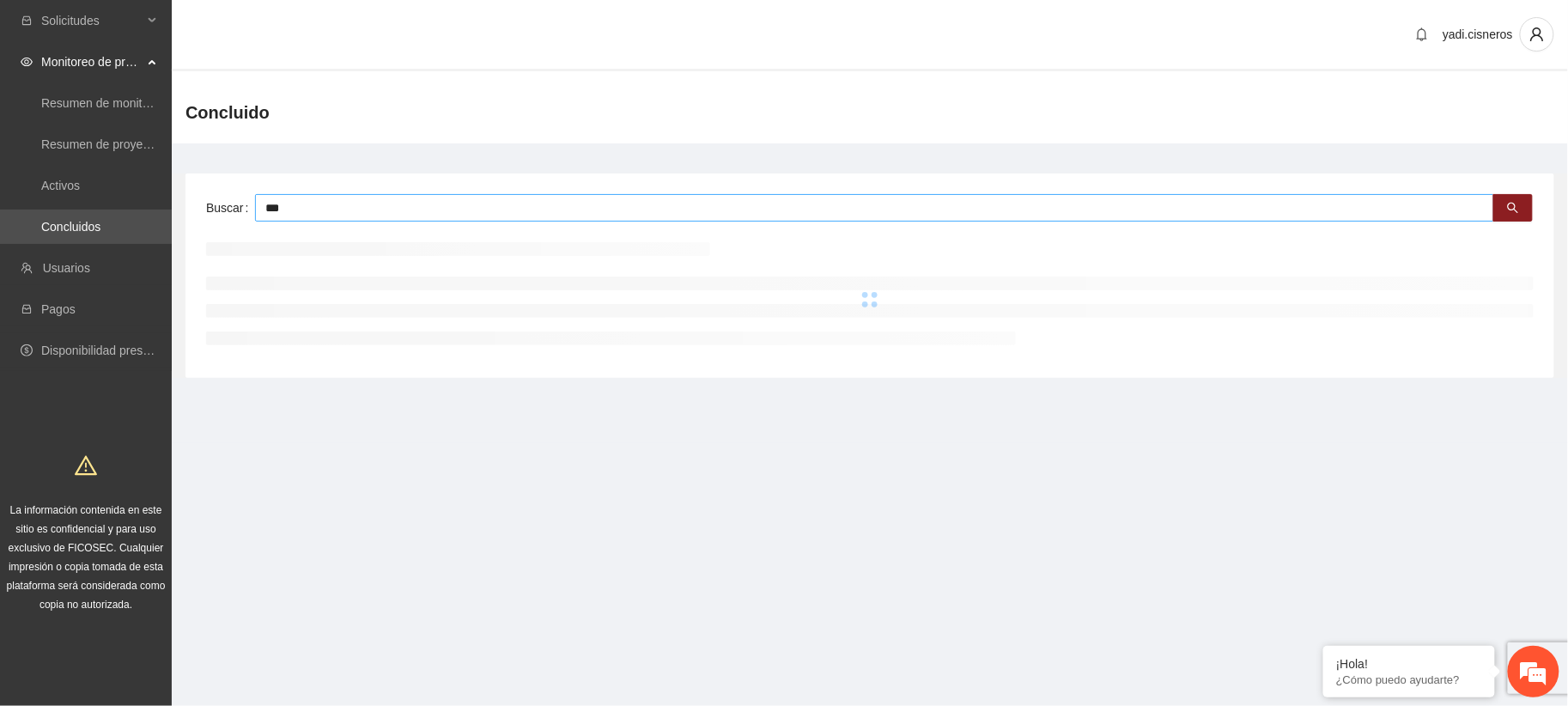 type on "***" 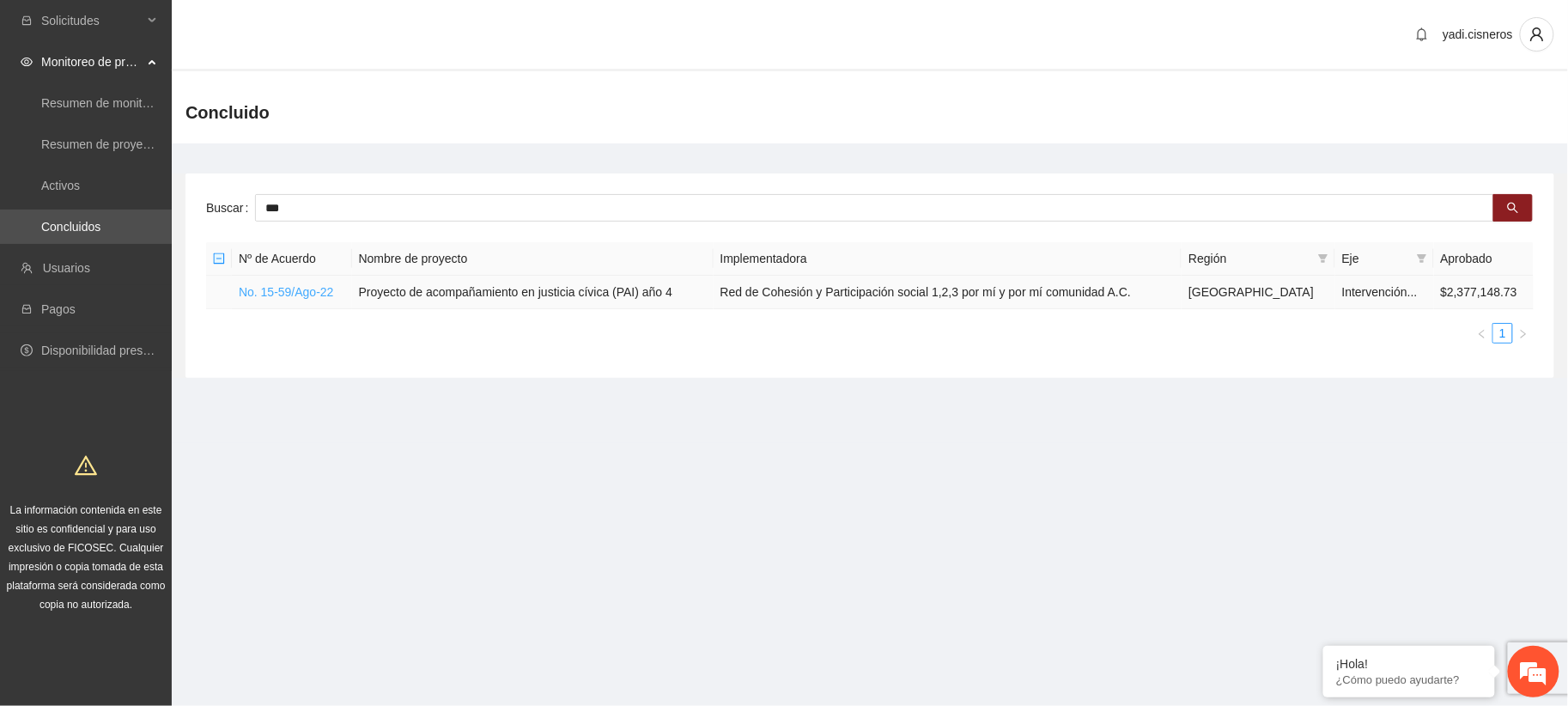 click on "No. 15-59/Ago-22" at bounding box center (286, 292) 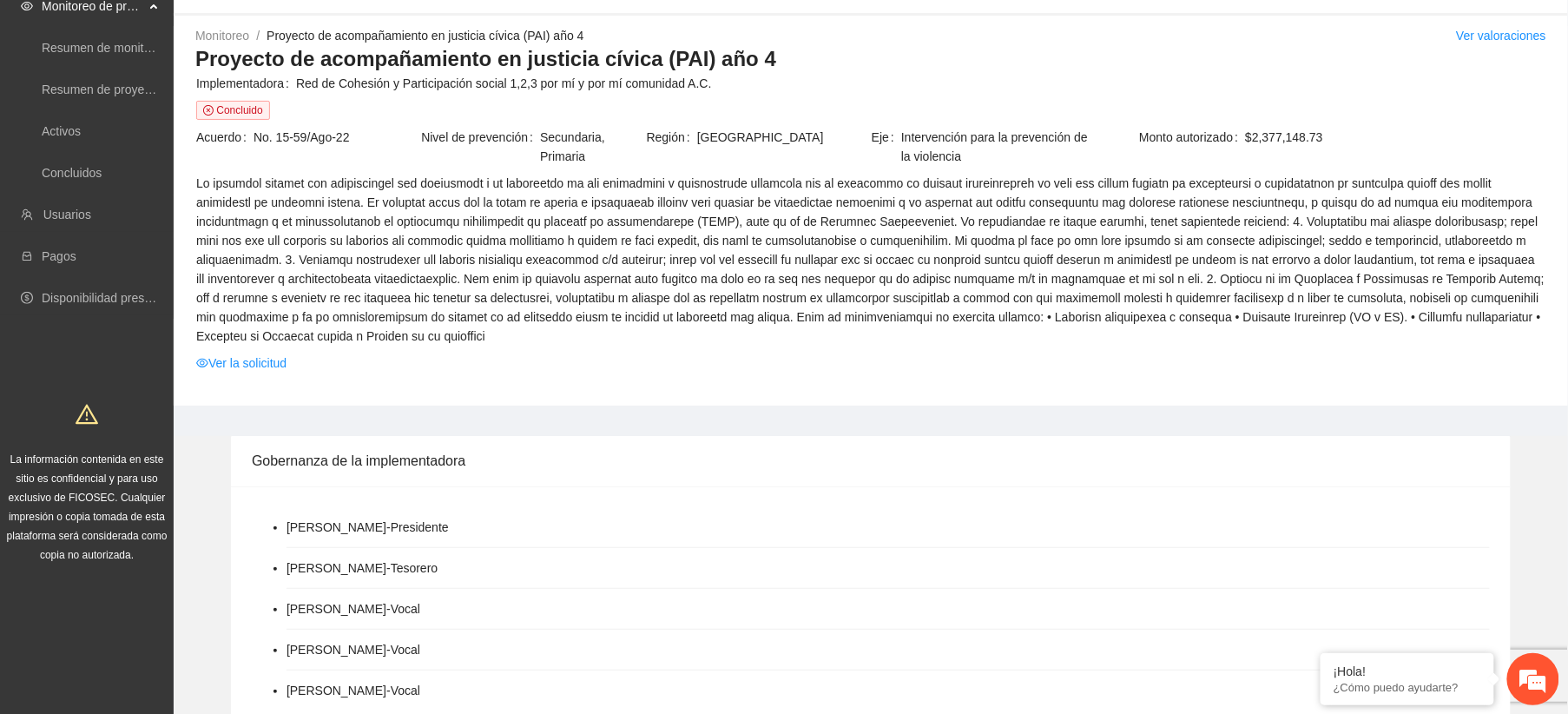 scroll, scrollTop: 0, scrollLeft: 0, axis: both 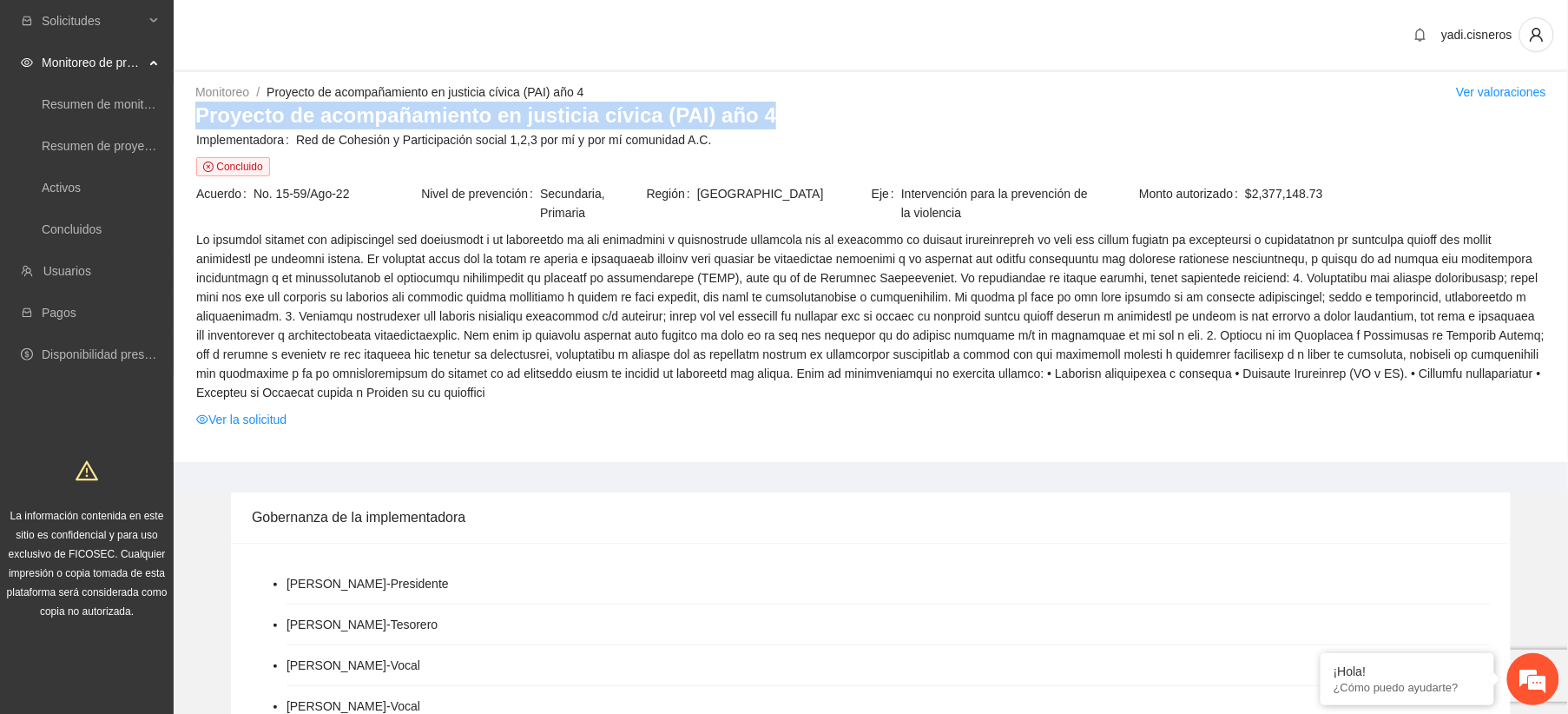 drag, startPoint x: 761, startPoint y: 116, endPoint x: 191, endPoint y: 116, distance: 570 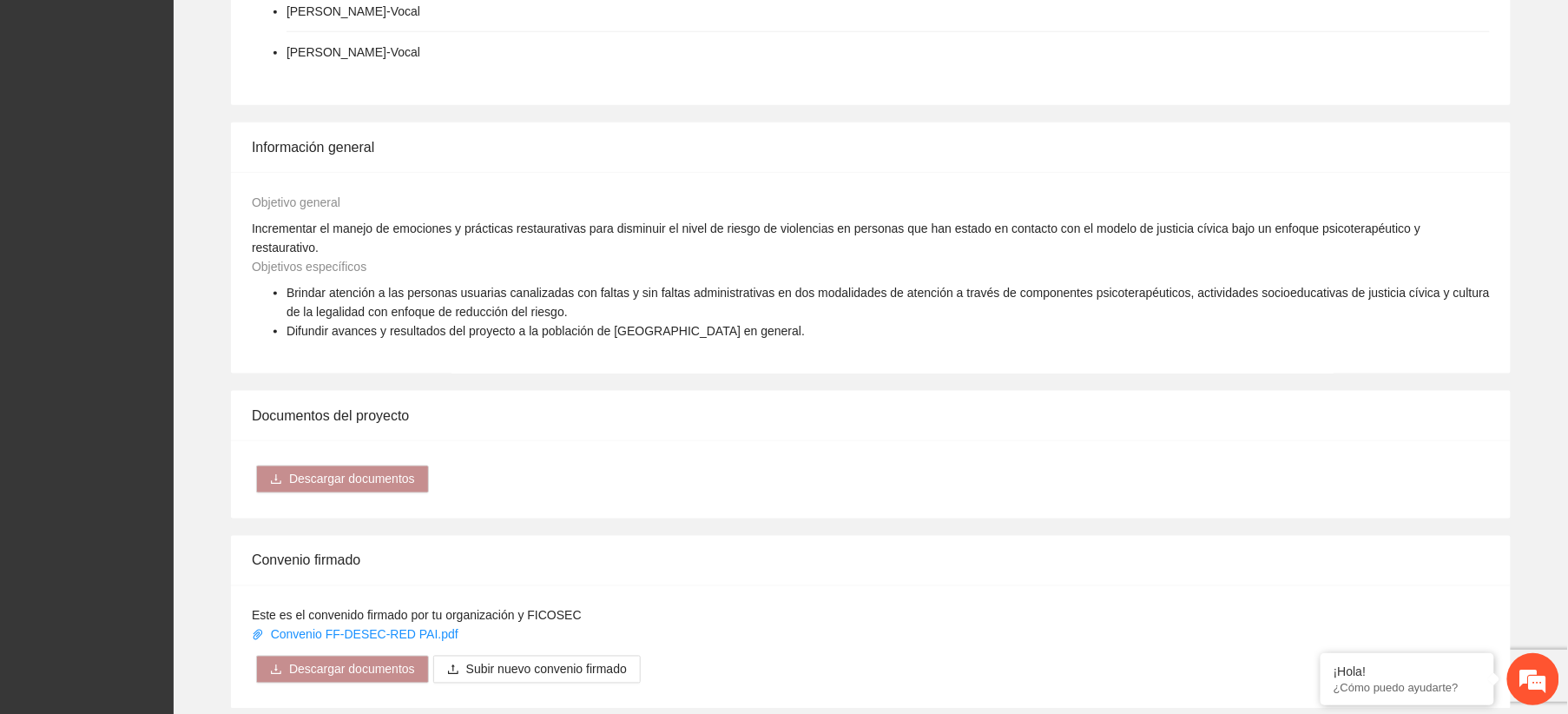 scroll, scrollTop: 1158, scrollLeft: 0, axis: vertical 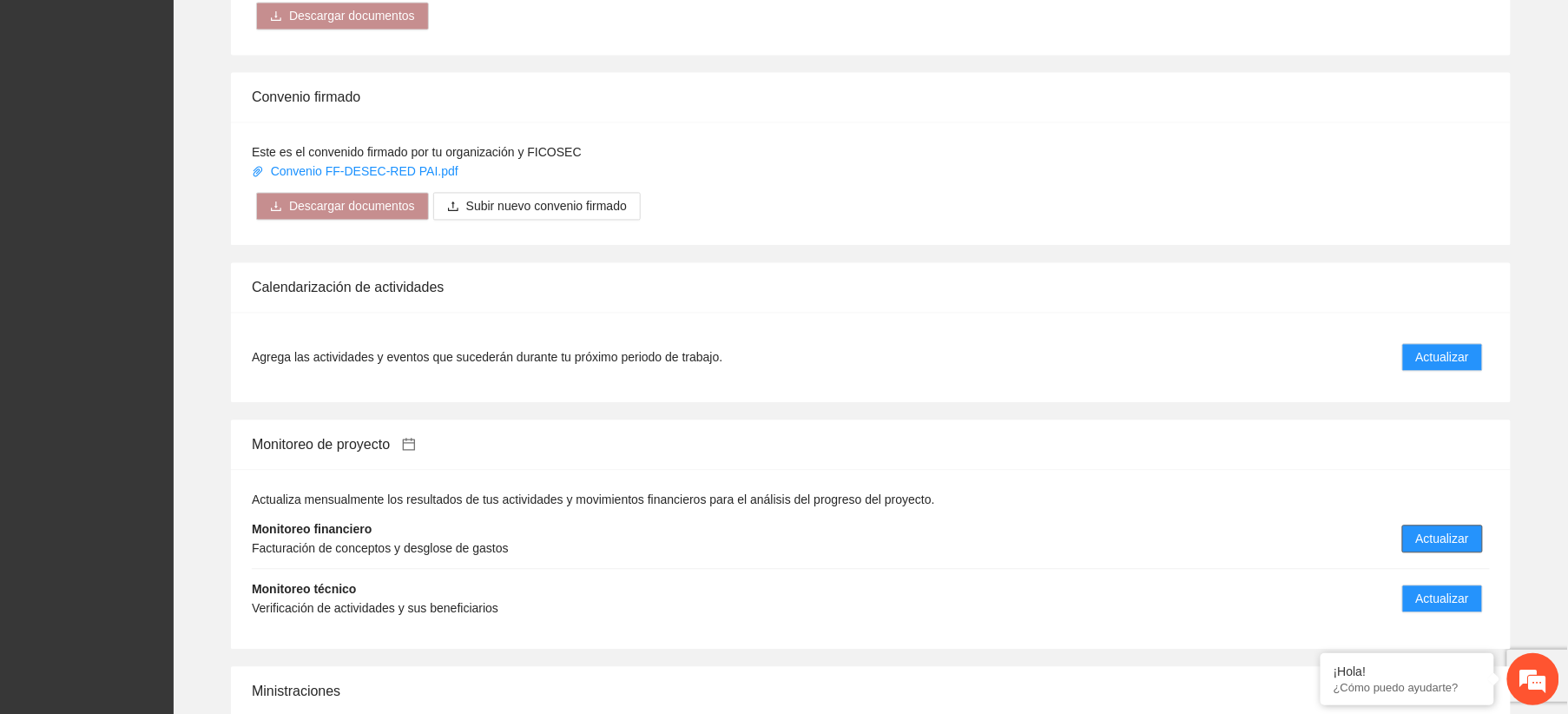click on "Actualizar" at bounding box center (1442, 539) 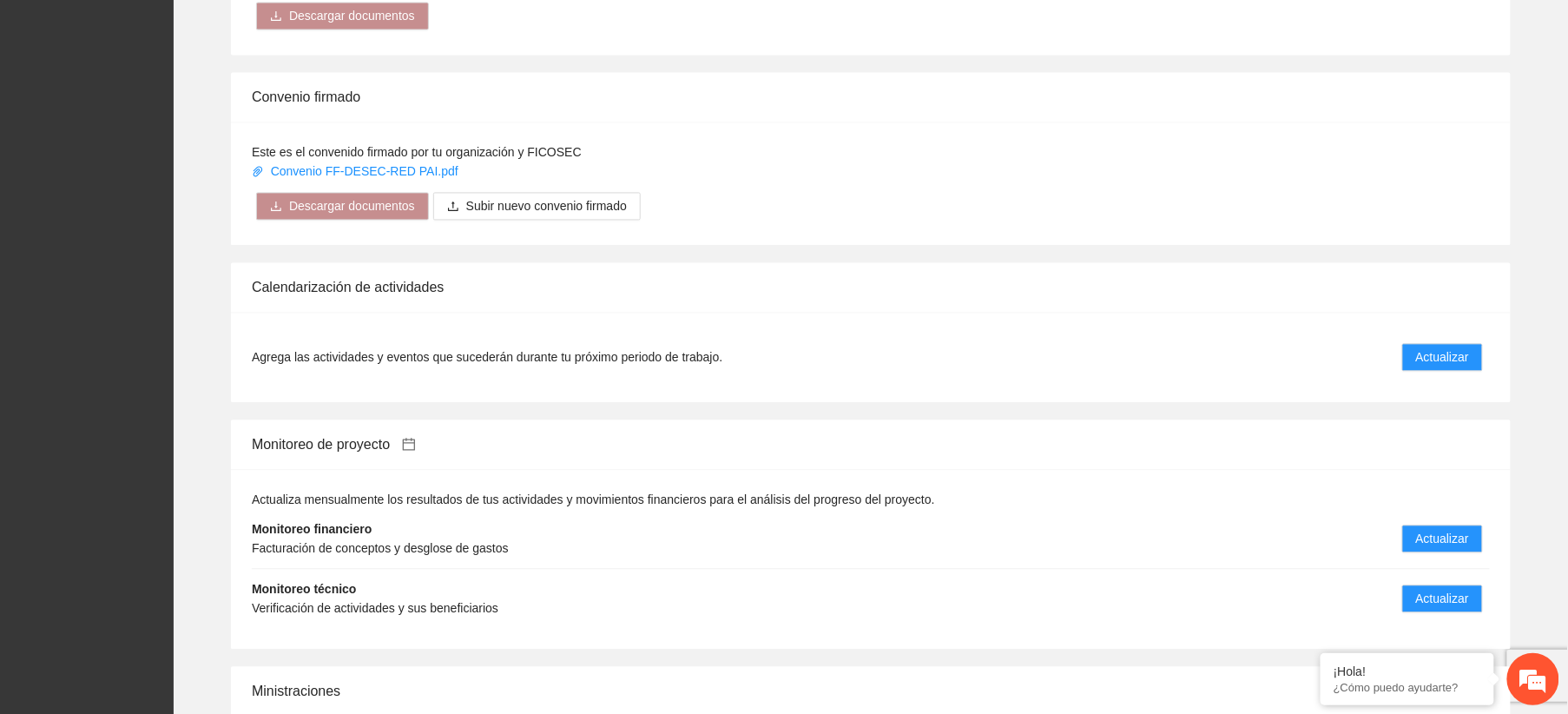 scroll, scrollTop: 0, scrollLeft: 0, axis: both 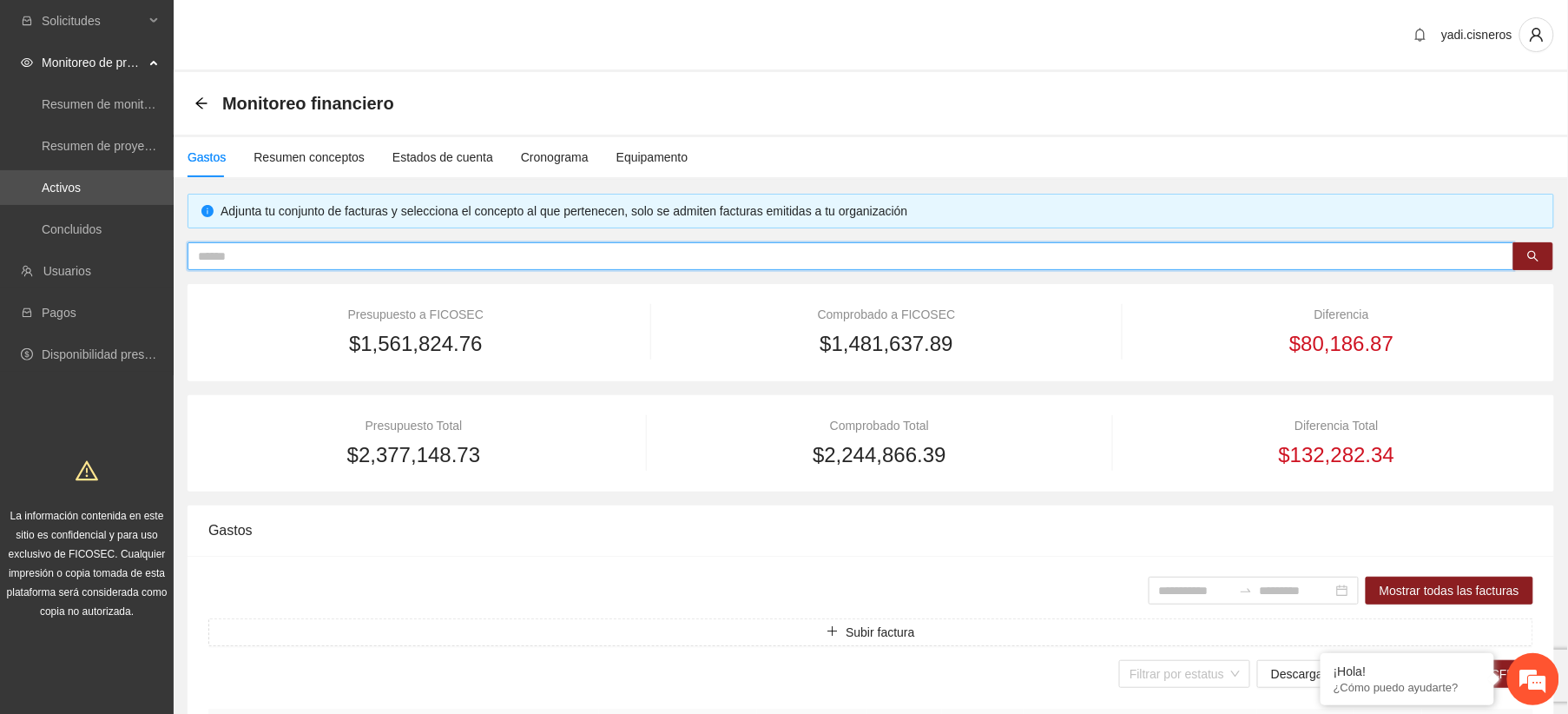 click at bounding box center (844, 256) 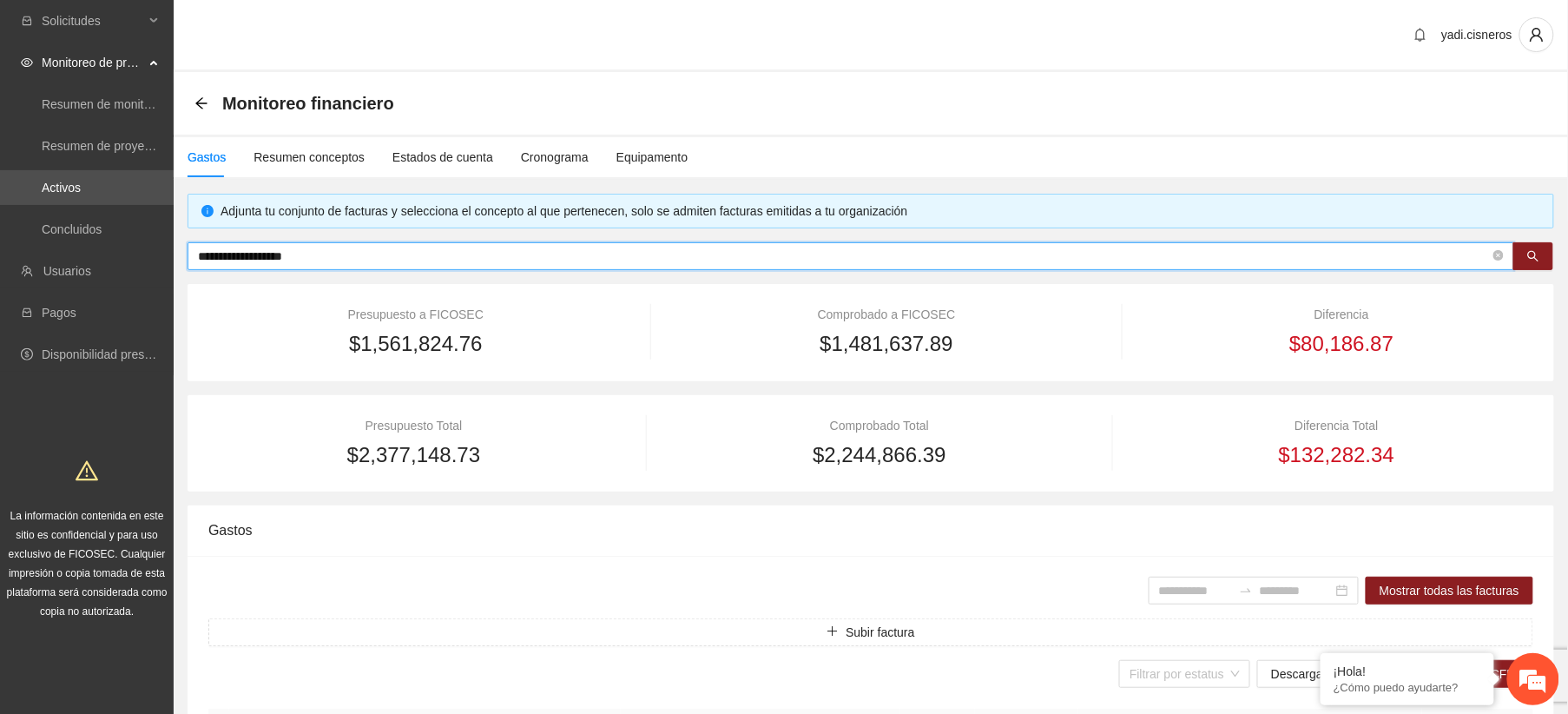 type on "**********" 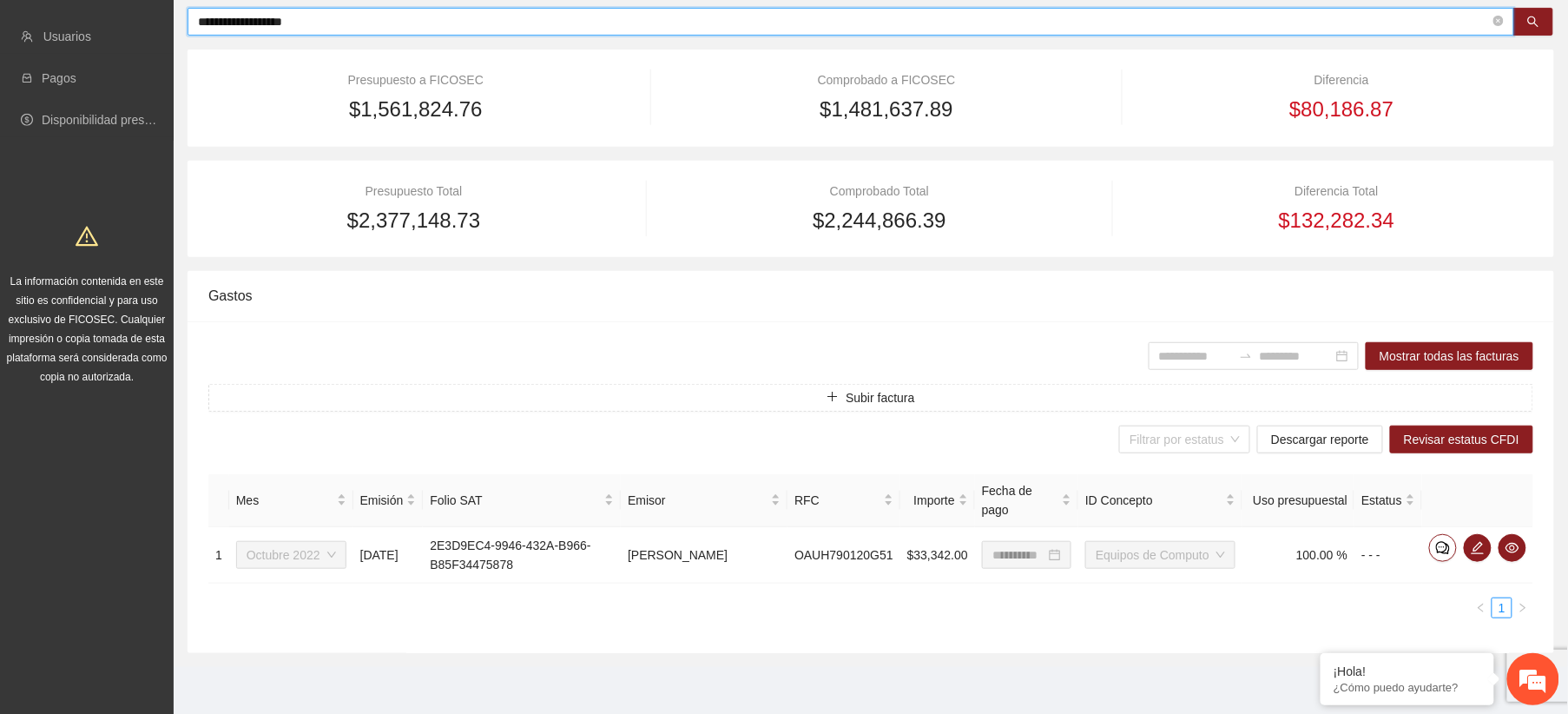 scroll, scrollTop: 237, scrollLeft: 0, axis: vertical 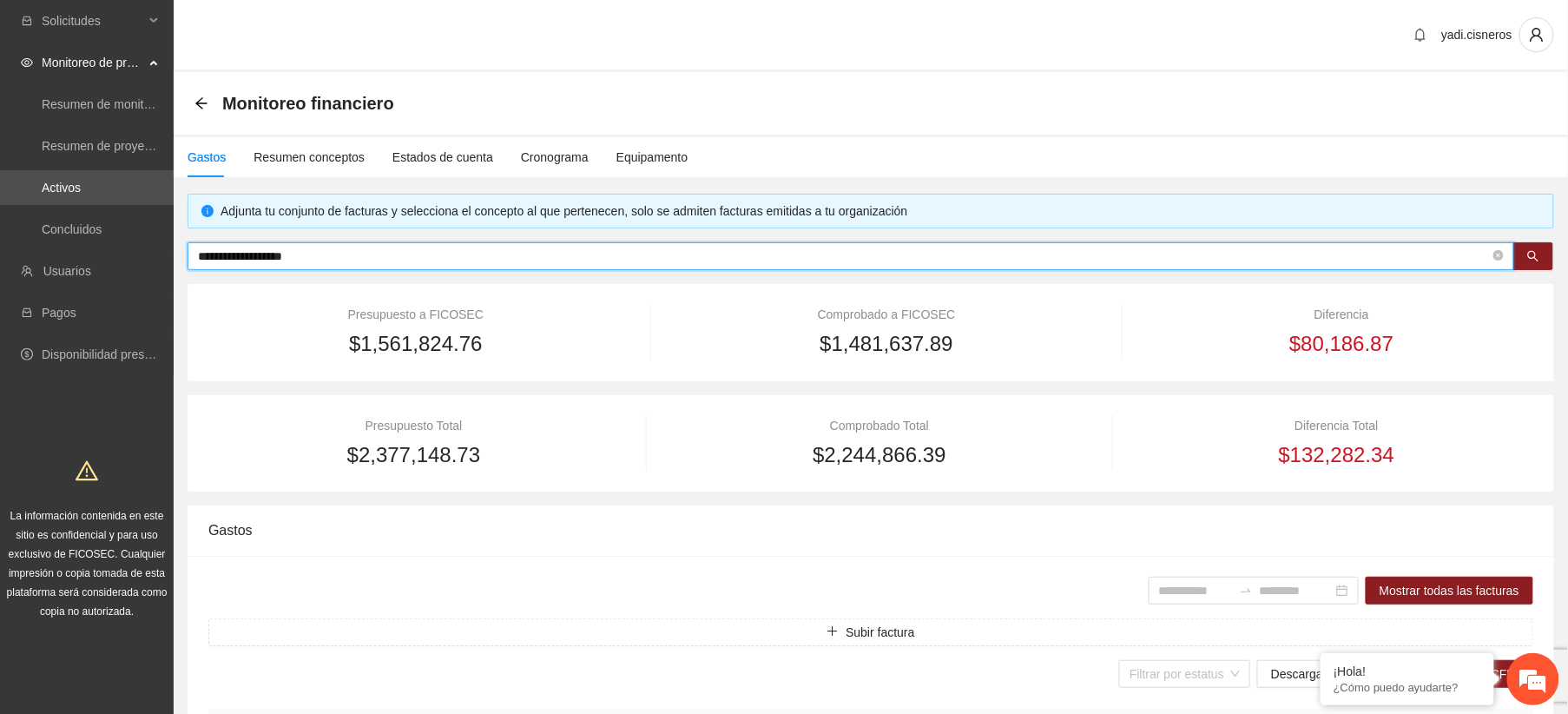 drag, startPoint x: 338, startPoint y: 259, endPoint x: -83, endPoint y: 203, distance: 424.70814 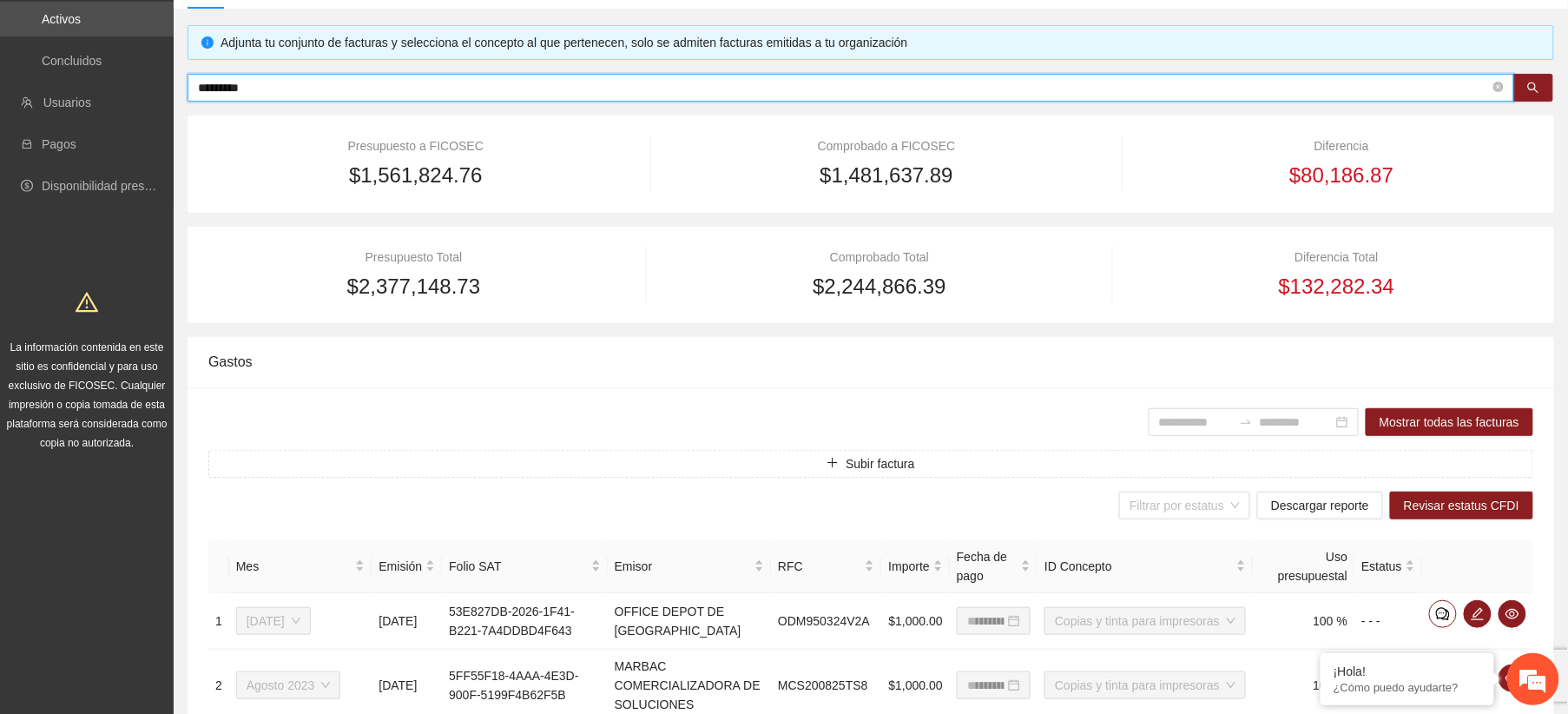scroll, scrollTop: 0, scrollLeft: 0, axis: both 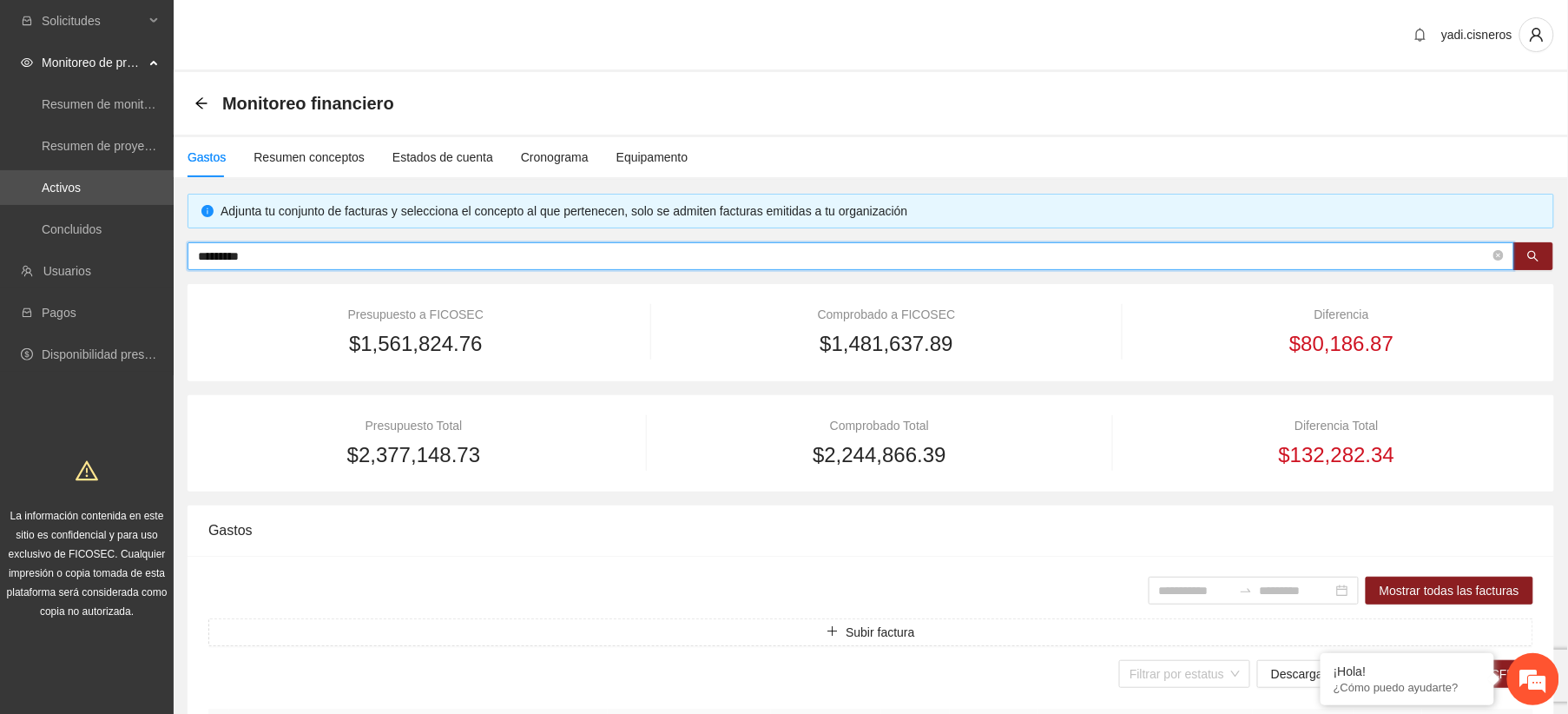 drag, startPoint x: 668, startPoint y: 252, endPoint x: -256, endPoint y: 182, distance: 926.6477 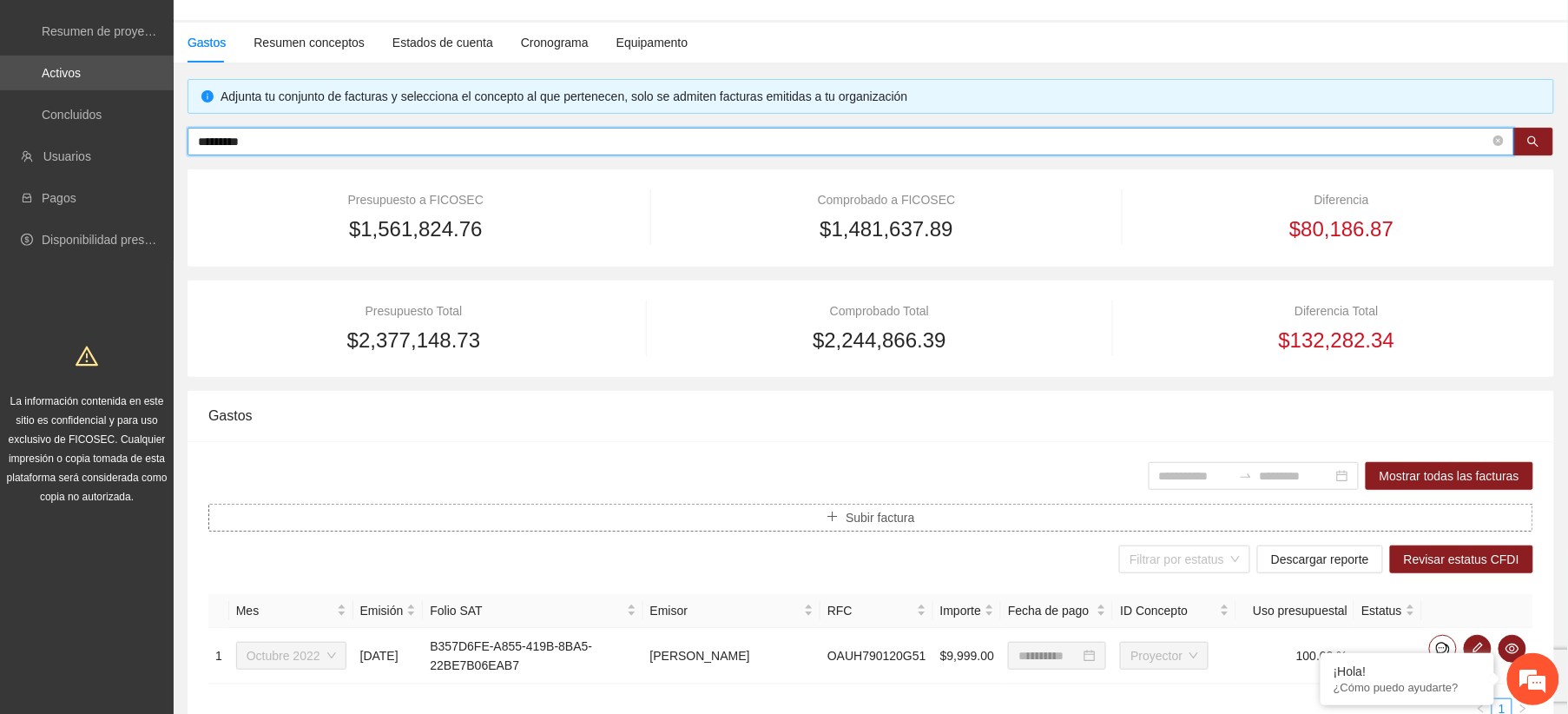 scroll, scrollTop: 0, scrollLeft: 0, axis: both 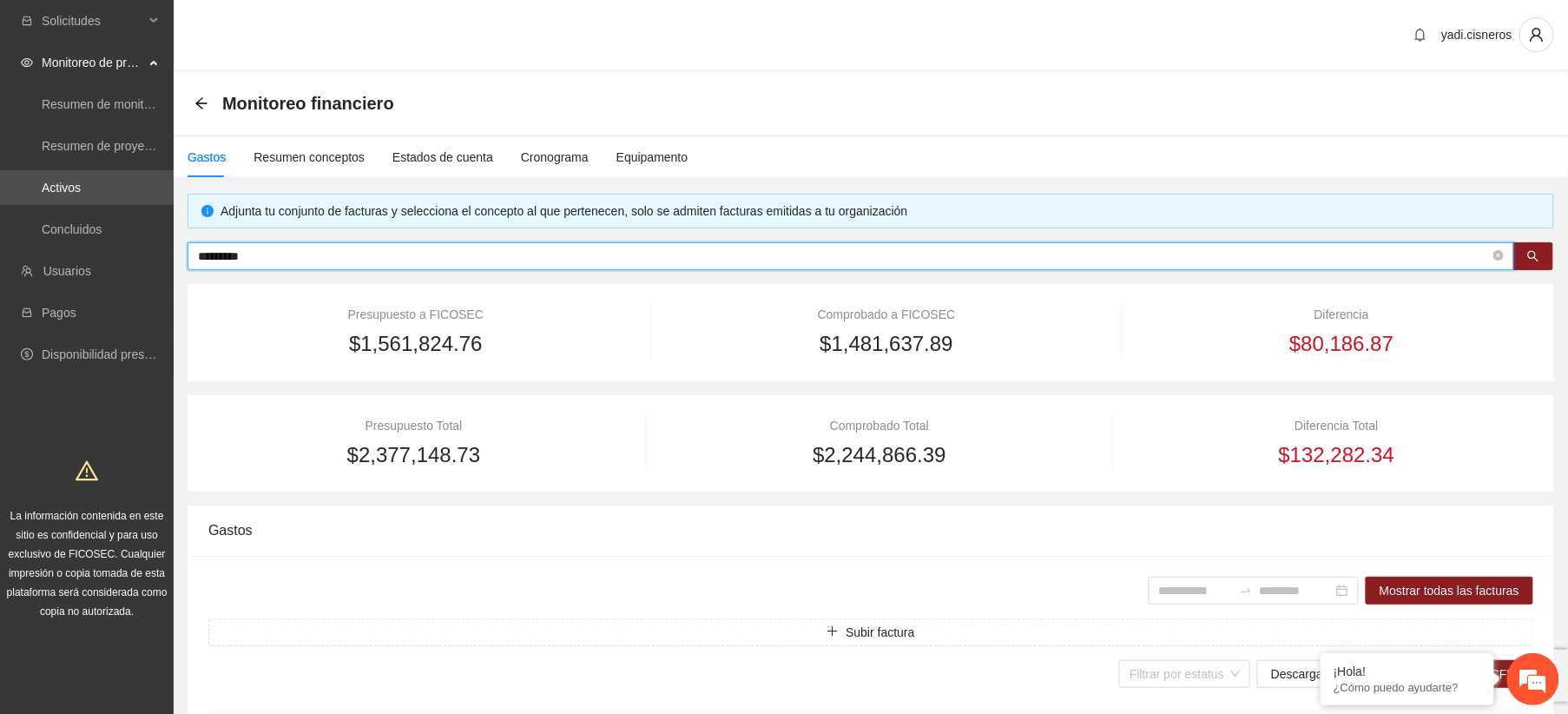 type on "*********" 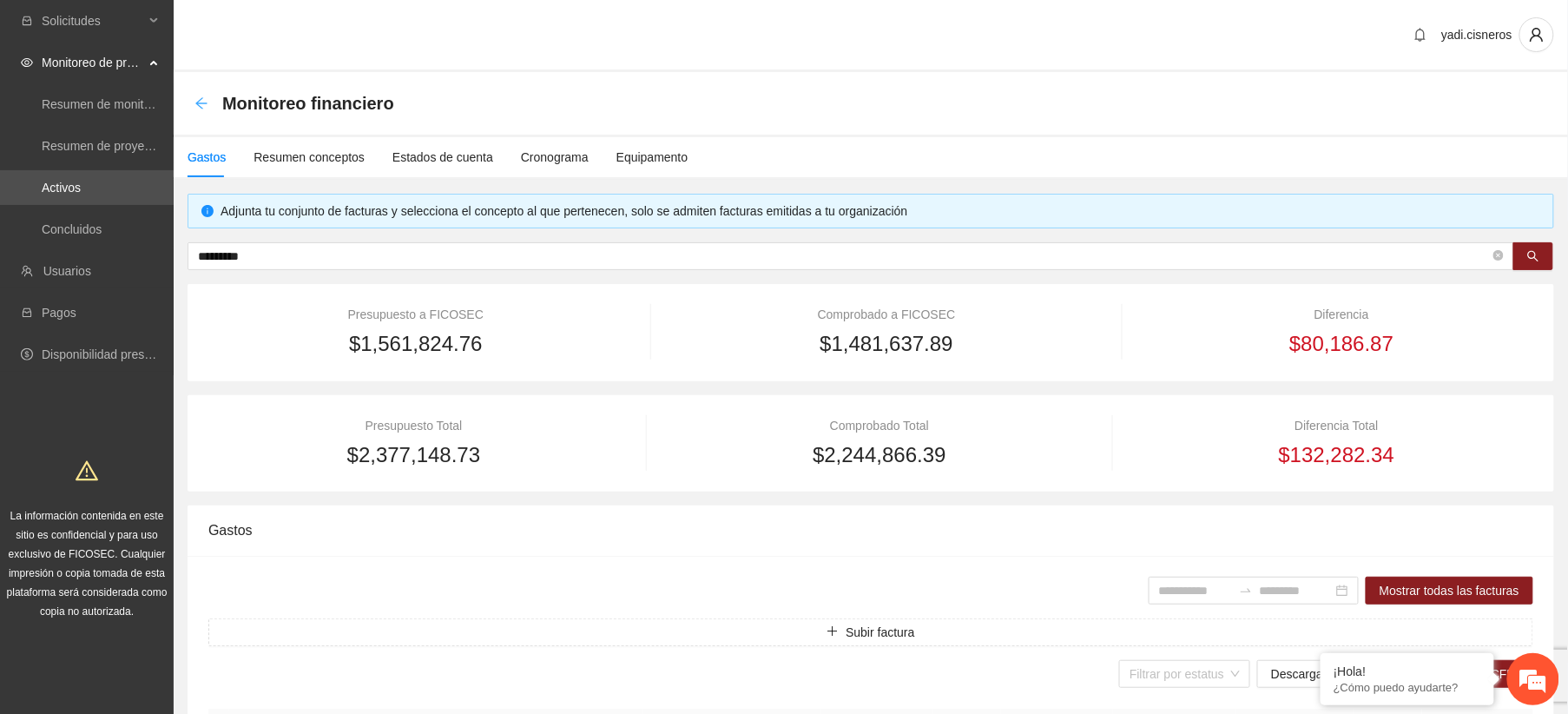 click 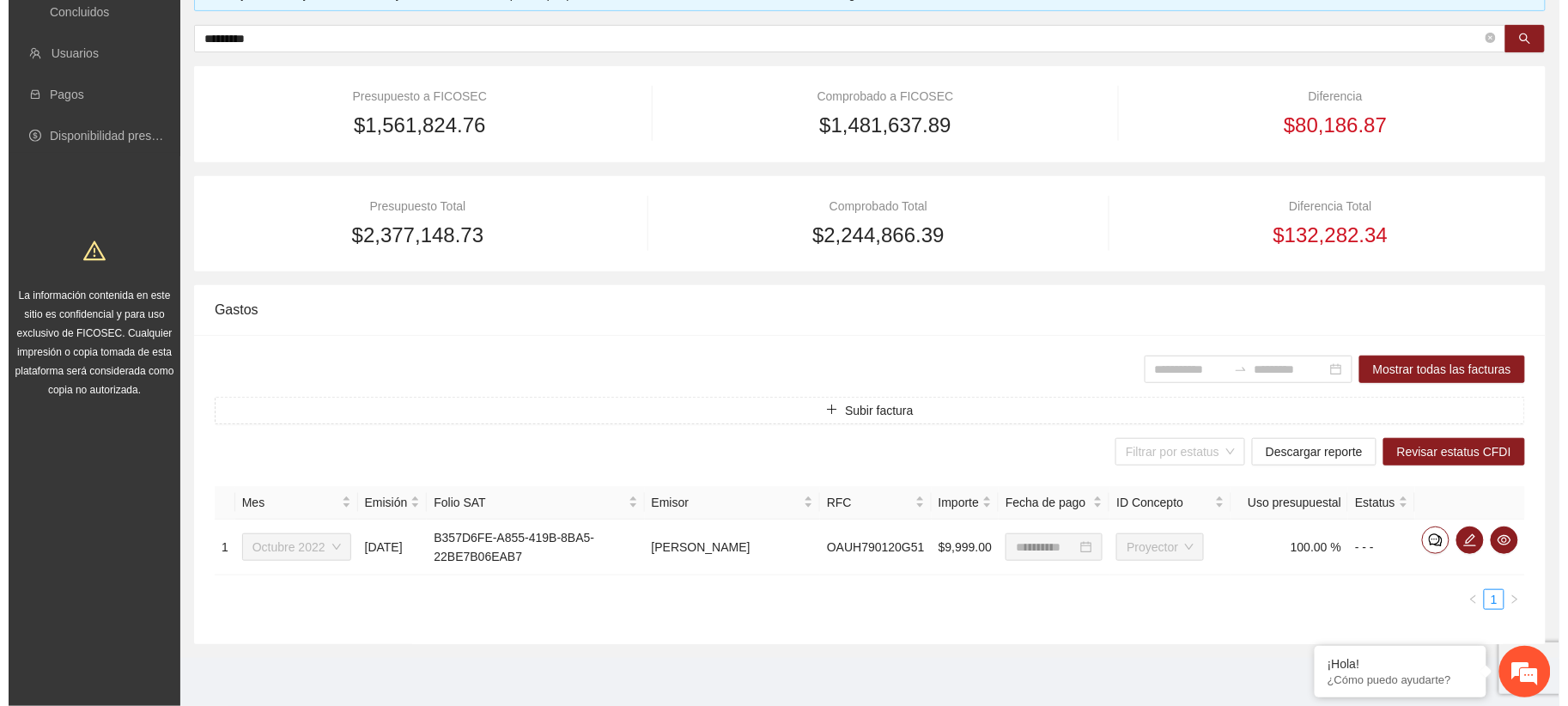 scroll, scrollTop: 0, scrollLeft: 0, axis: both 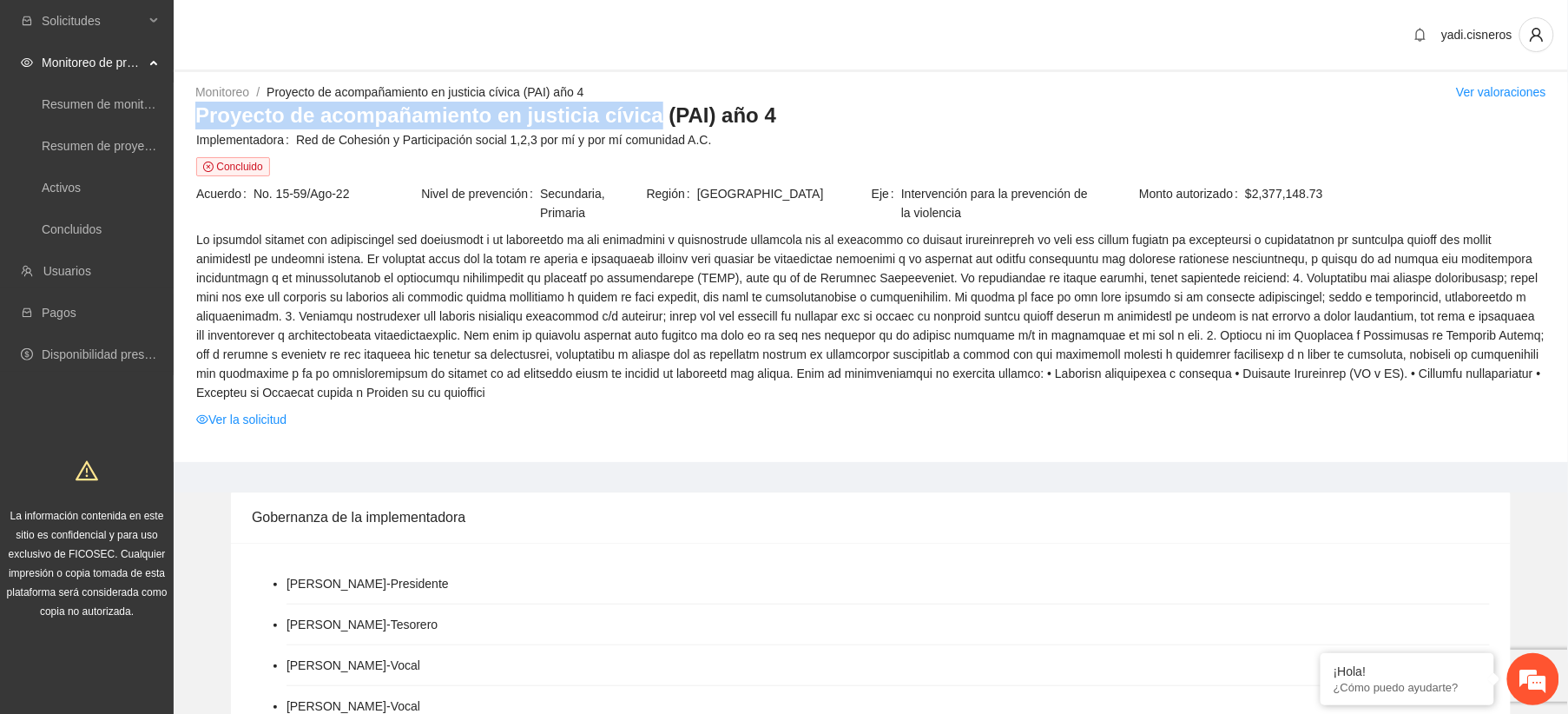 drag, startPoint x: 195, startPoint y: 116, endPoint x: 637, endPoint y: 120, distance: 442.0181 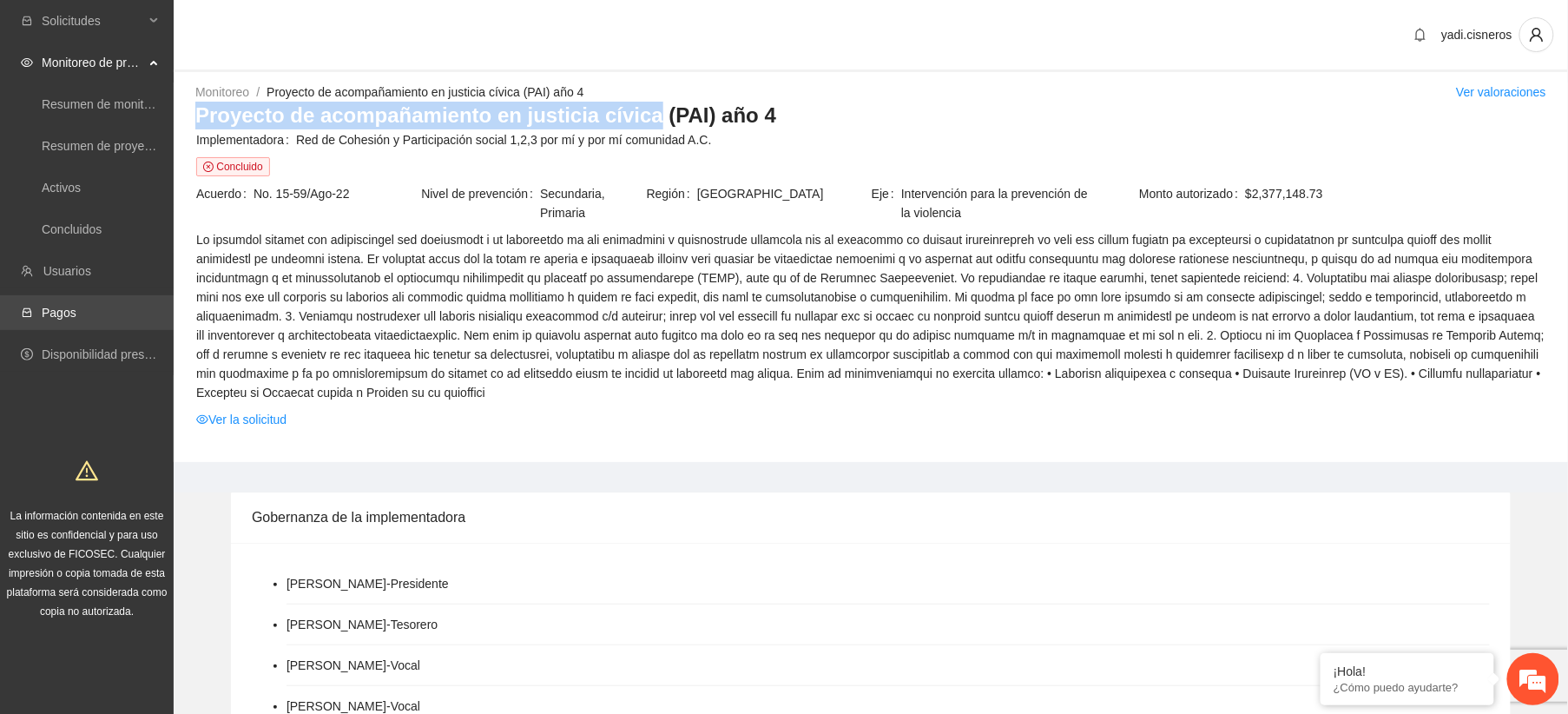 copy on "Proyecto de acompañamiento en justicia cívica" 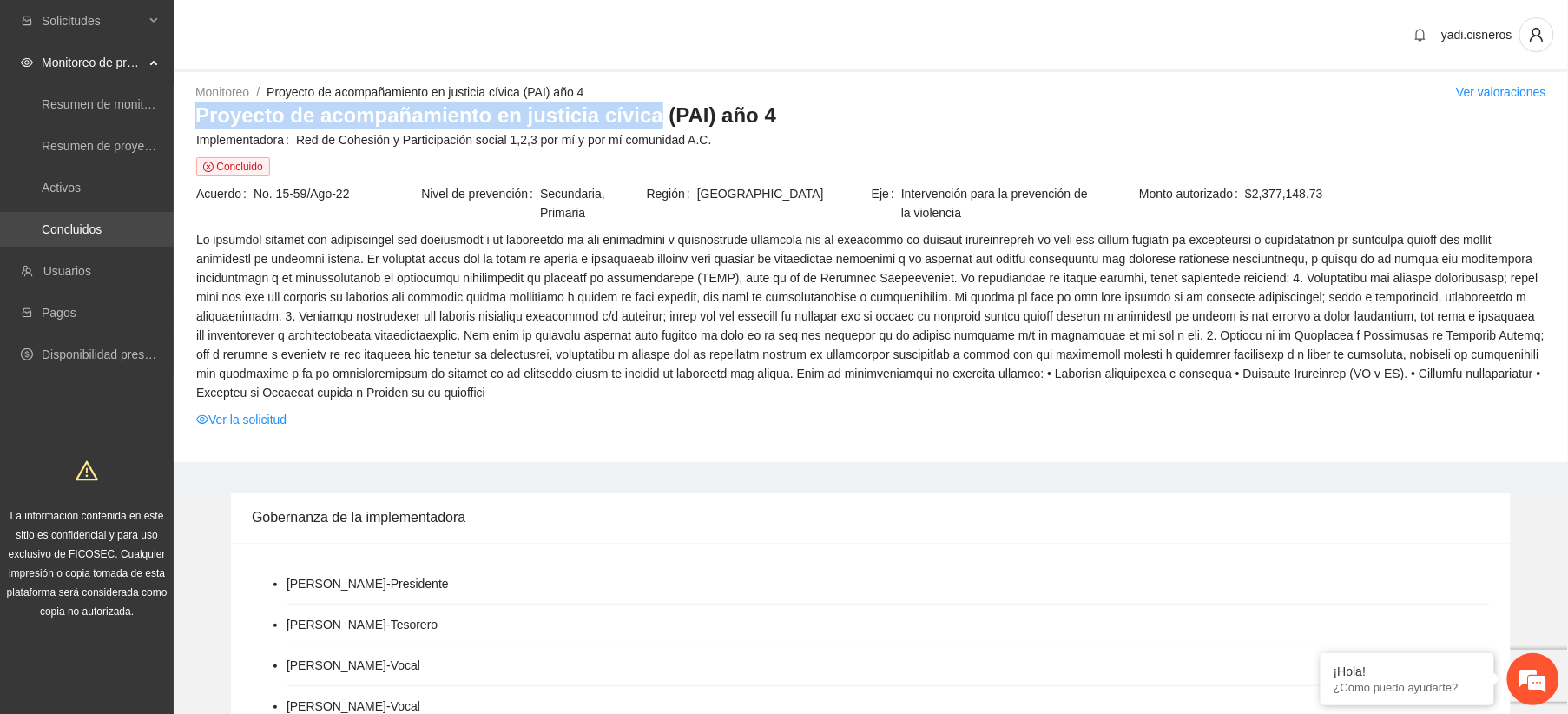 click on "Concluidos" at bounding box center [71, 229] 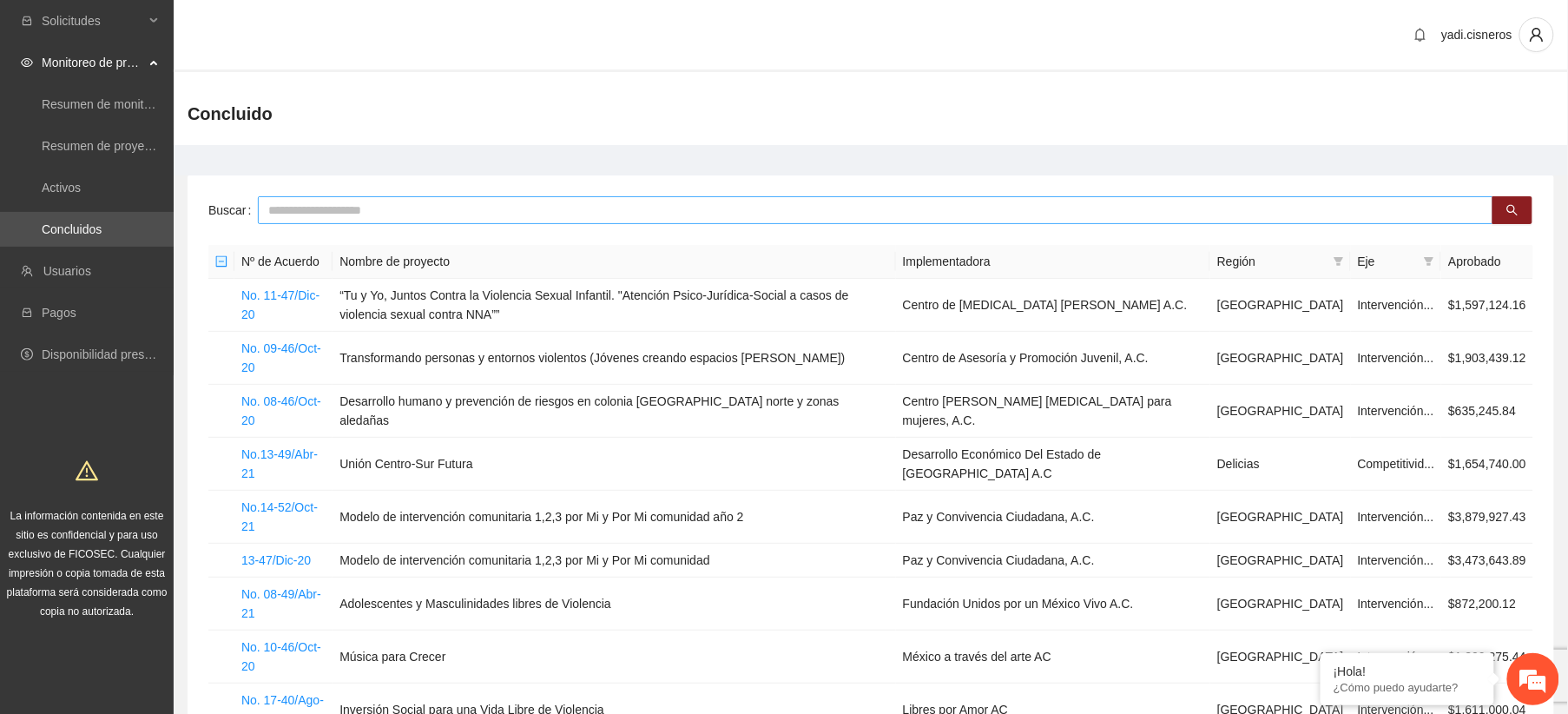 click at bounding box center [875, 210] 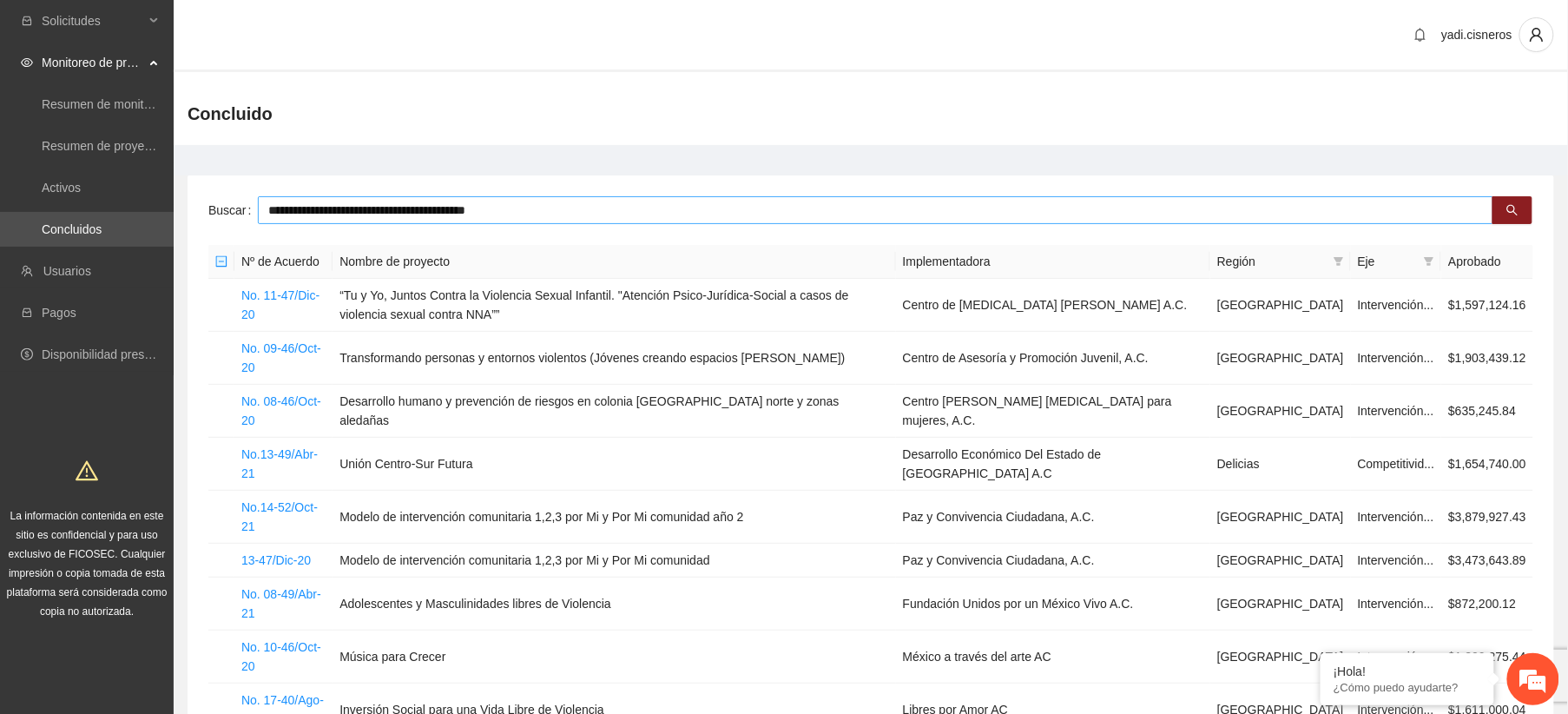 type on "**********" 